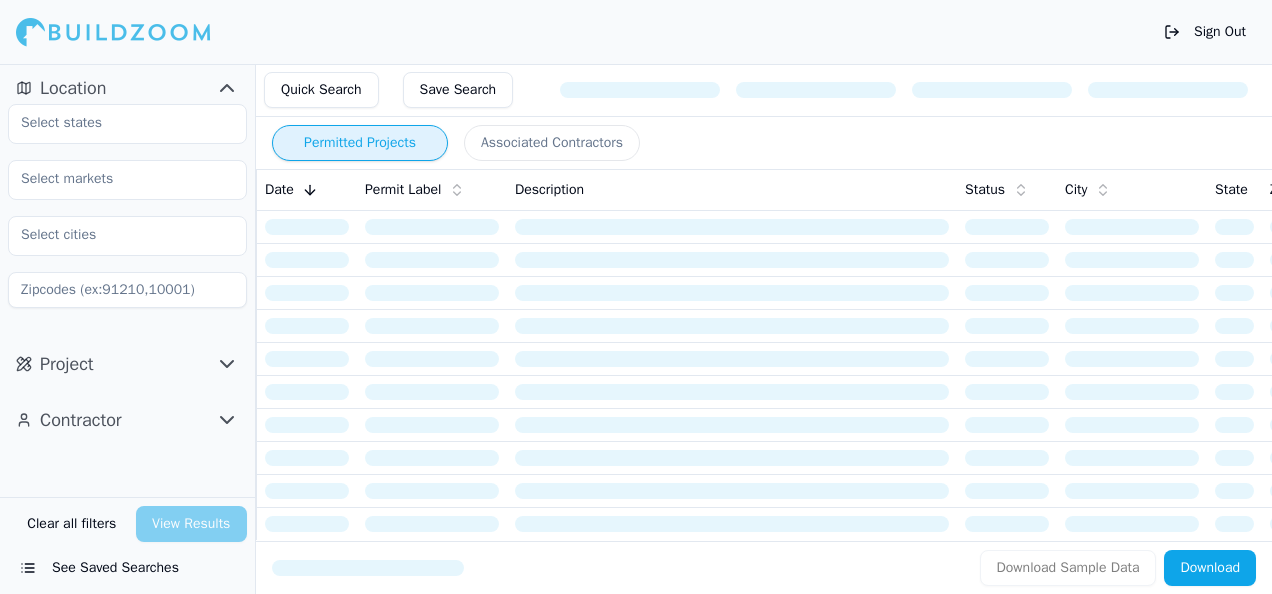scroll, scrollTop: 0, scrollLeft: 0, axis: both 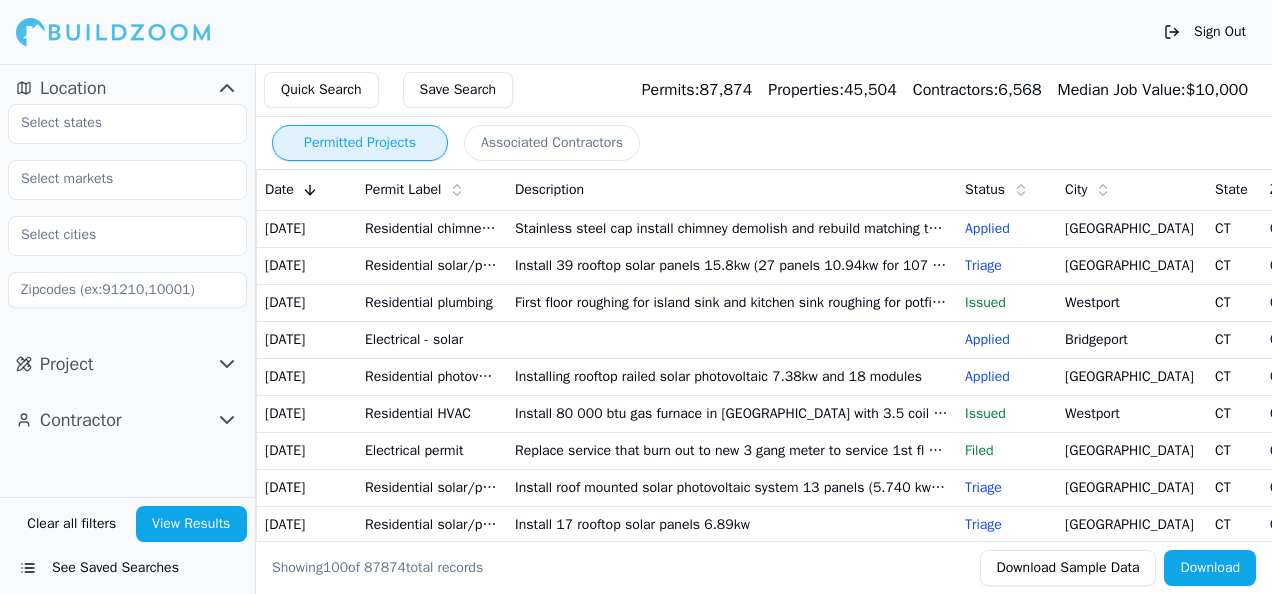 click on "Download" at bounding box center (1210, 568) 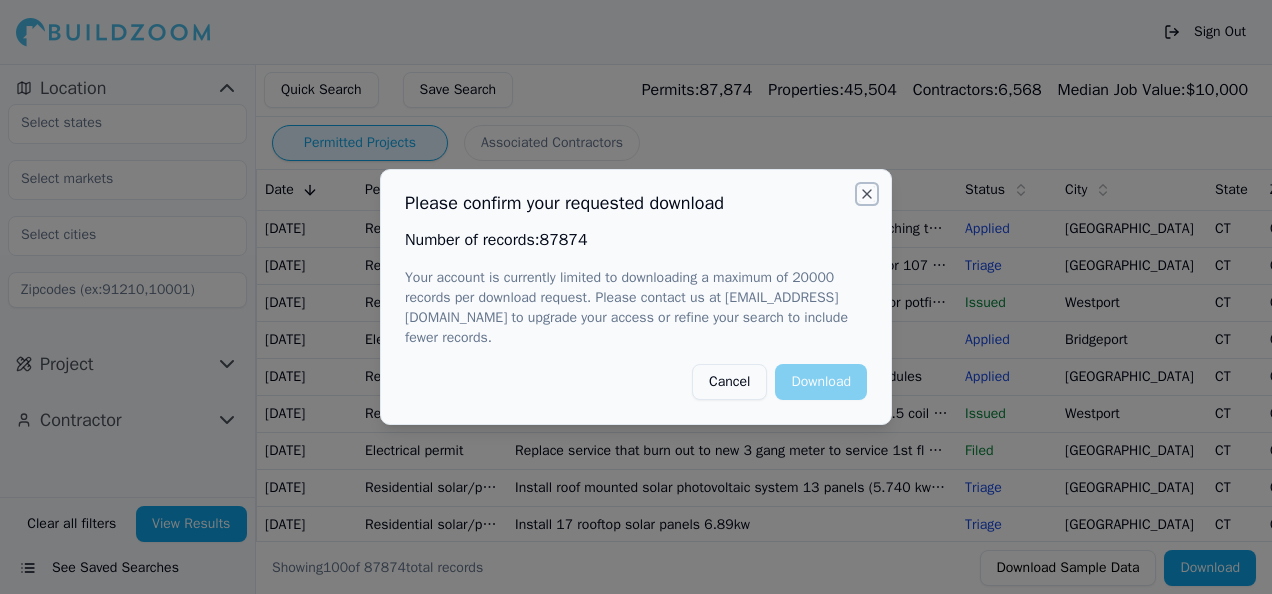 click on "Close" at bounding box center (867, 194) 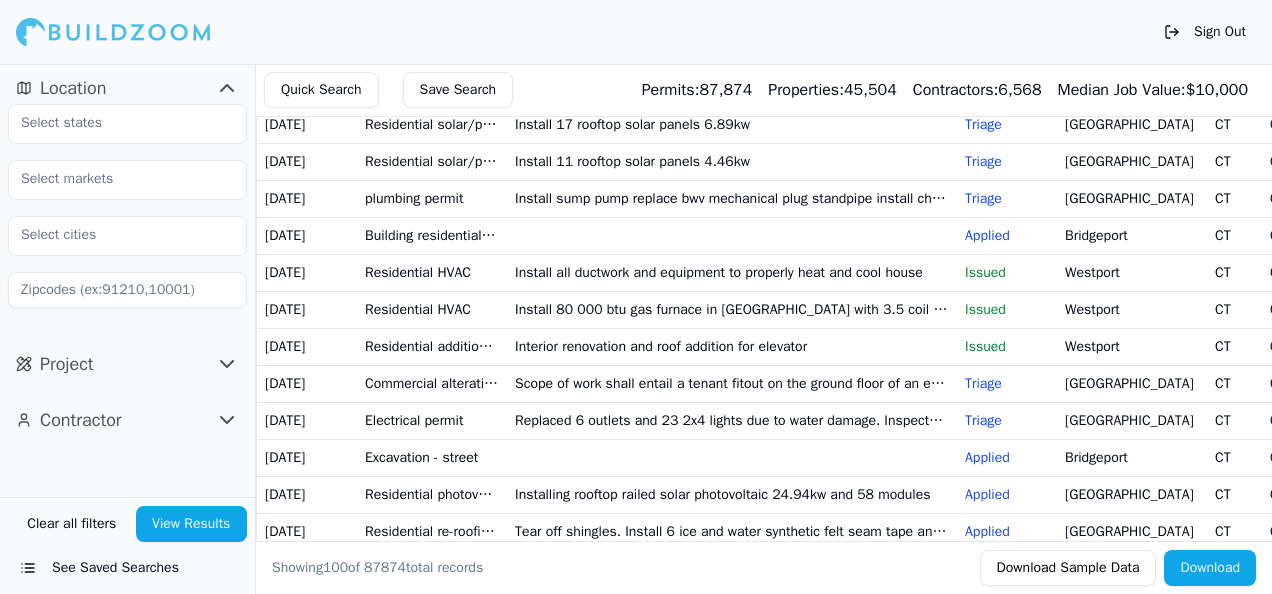 scroll, scrollTop: 0, scrollLeft: 0, axis: both 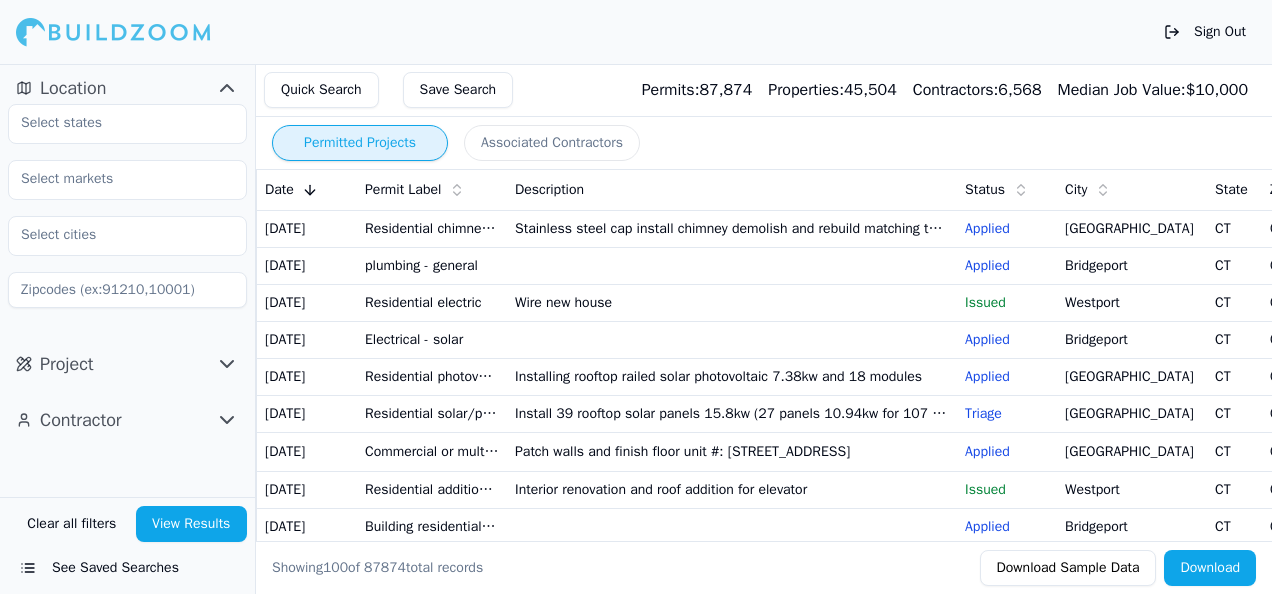 click on "Clear all filters" at bounding box center [72, 524] 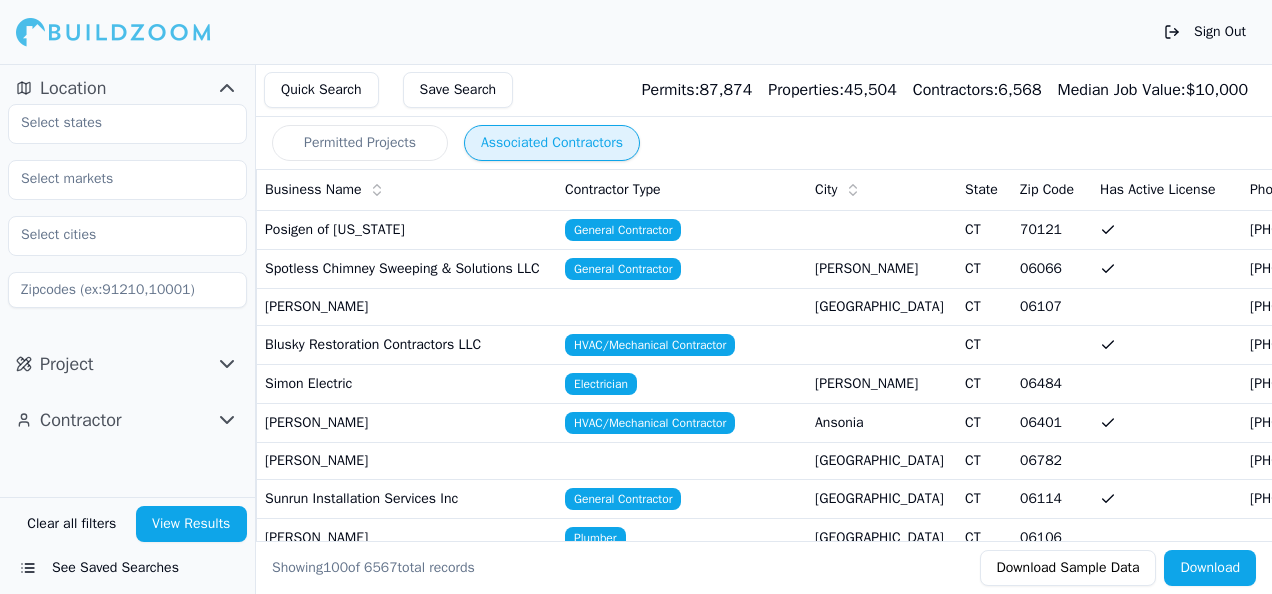 click on "Permitted Projects" at bounding box center (360, 143) 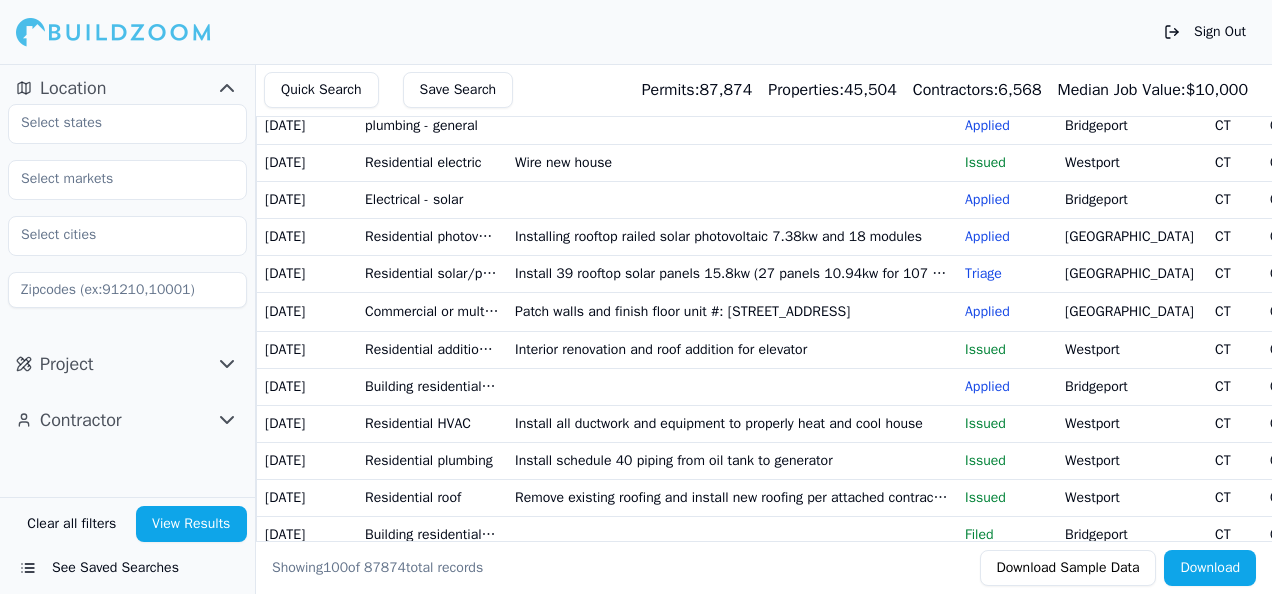 scroll, scrollTop: 0, scrollLeft: 0, axis: both 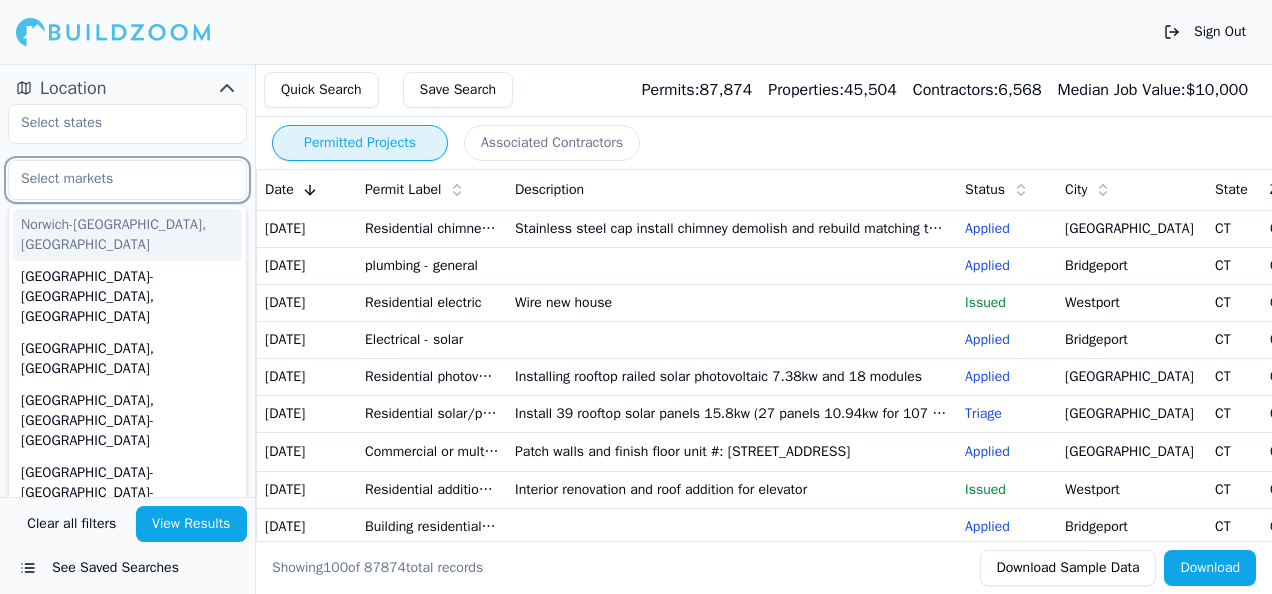 click at bounding box center [115, 179] 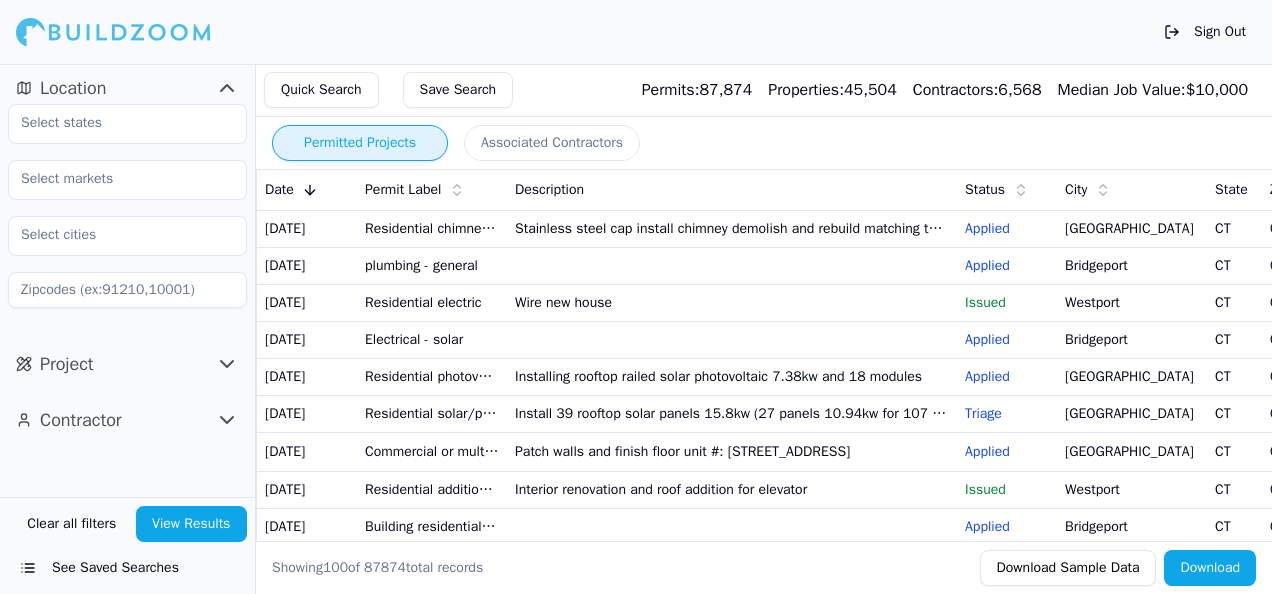 click on "Sign Out" at bounding box center (636, 32) 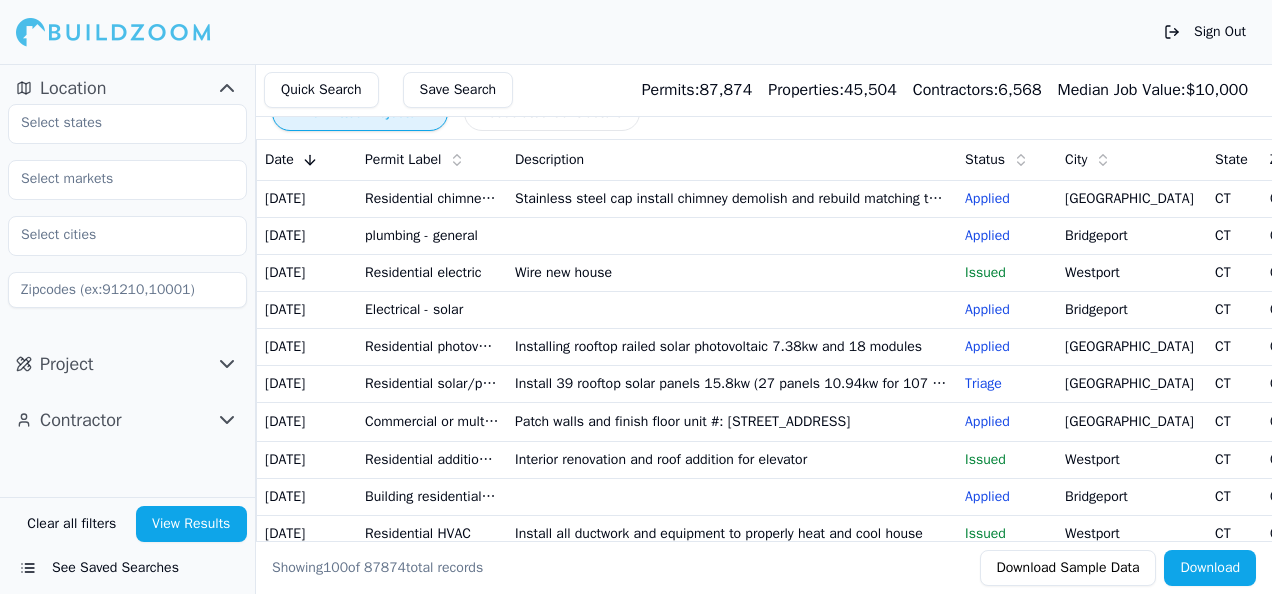 scroll, scrollTop: 0, scrollLeft: 0, axis: both 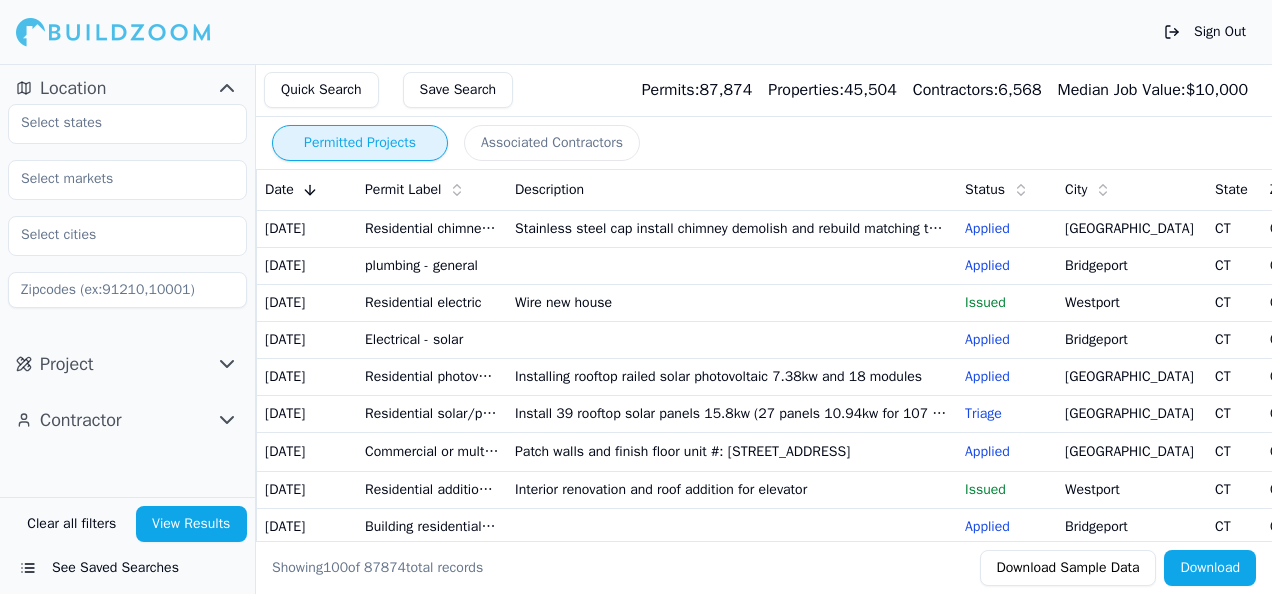 click on "Permits:" at bounding box center [671, 90] 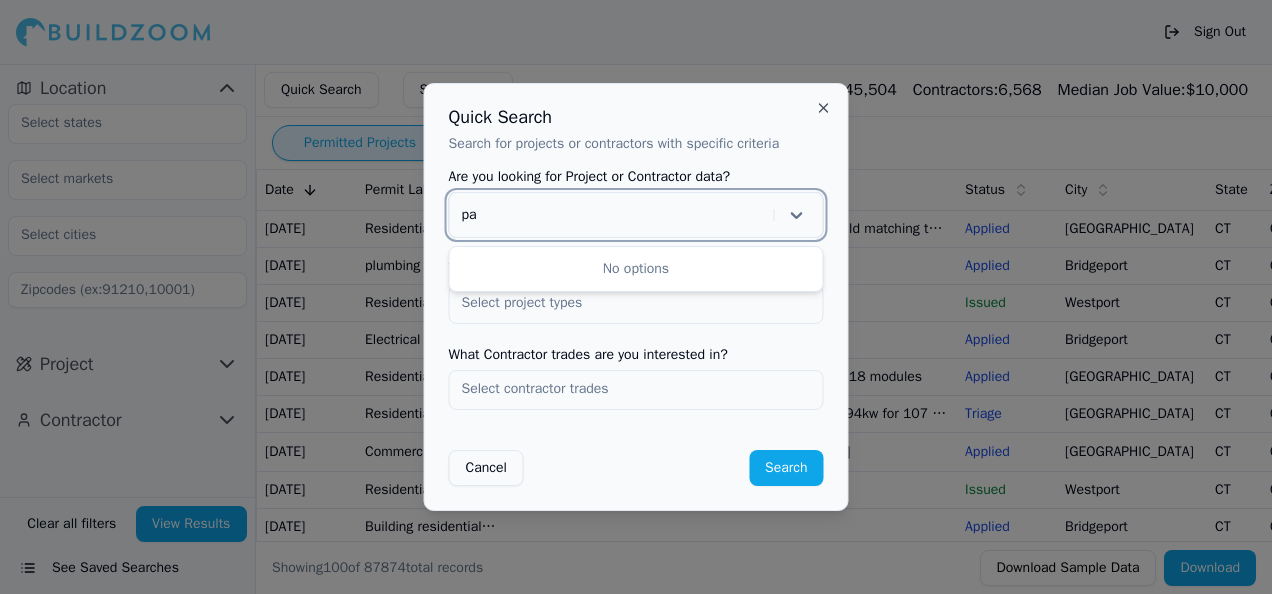 type on "p" 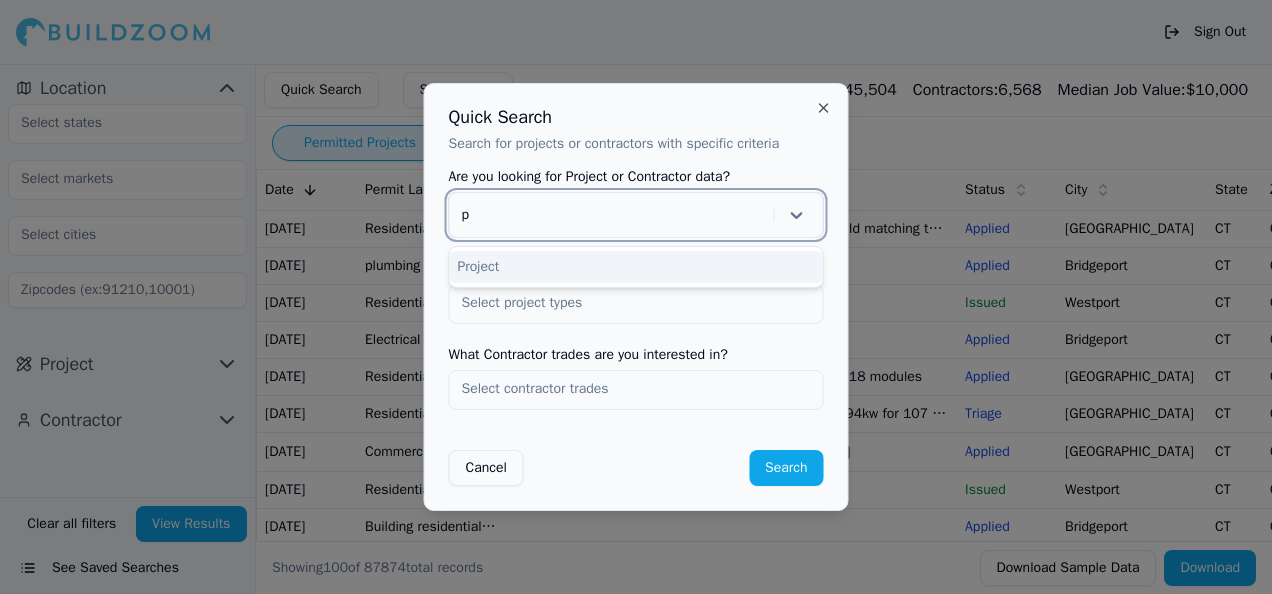 type 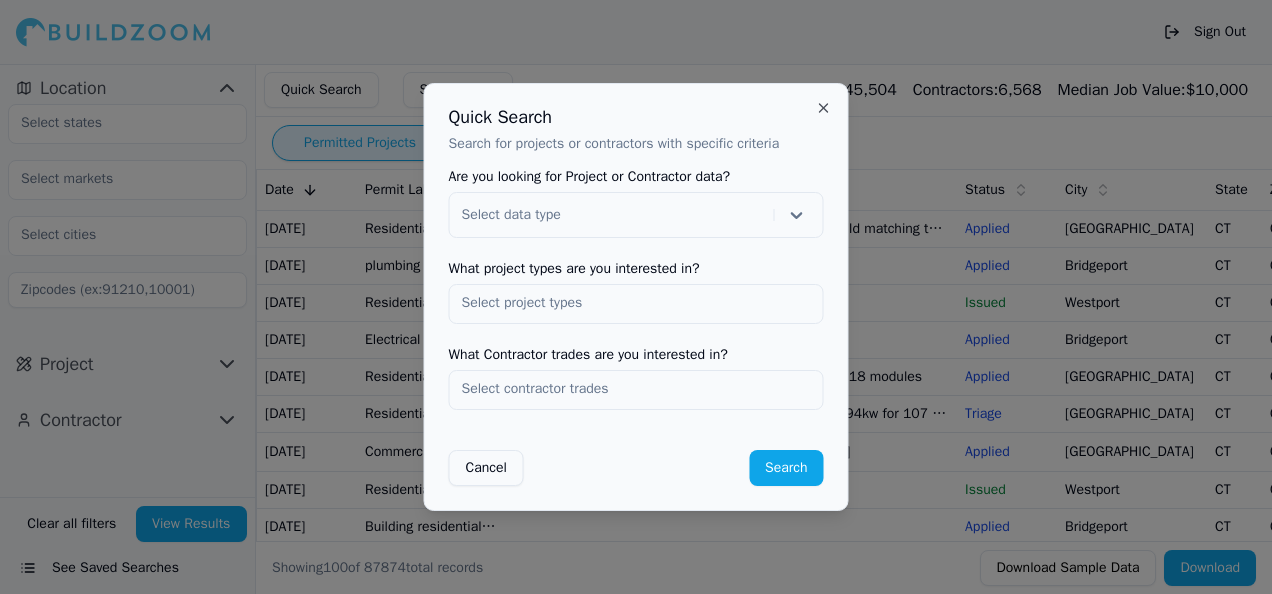 click at bounding box center (636, 389) 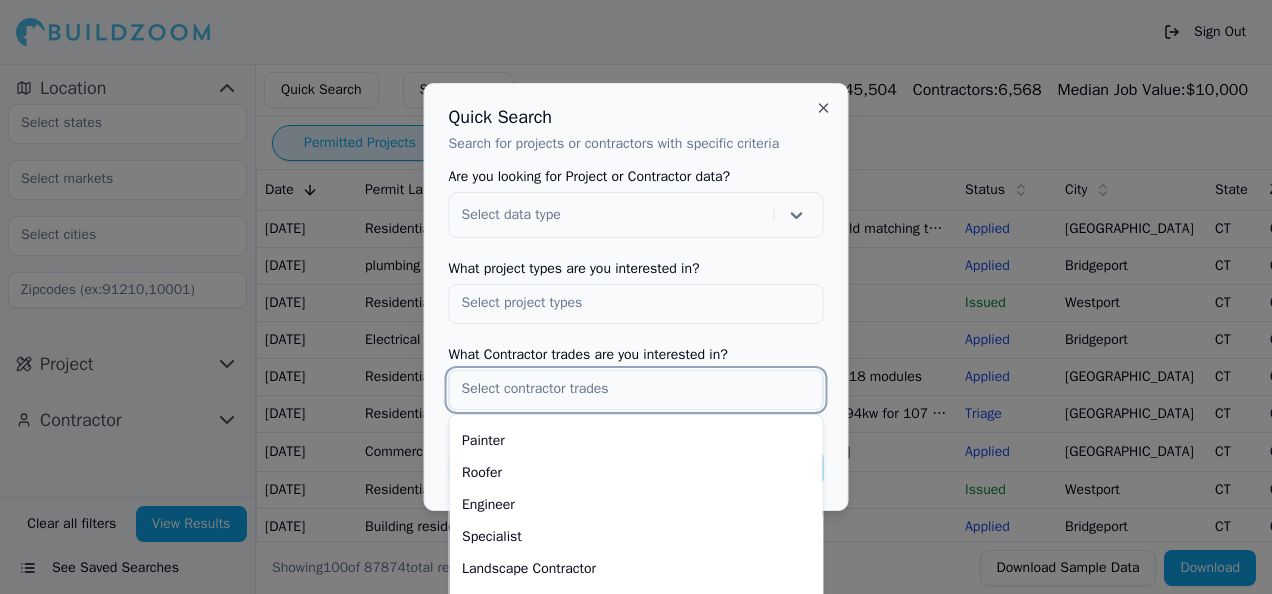 scroll, scrollTop: 129, scrollLeft: 0, axis: vertical 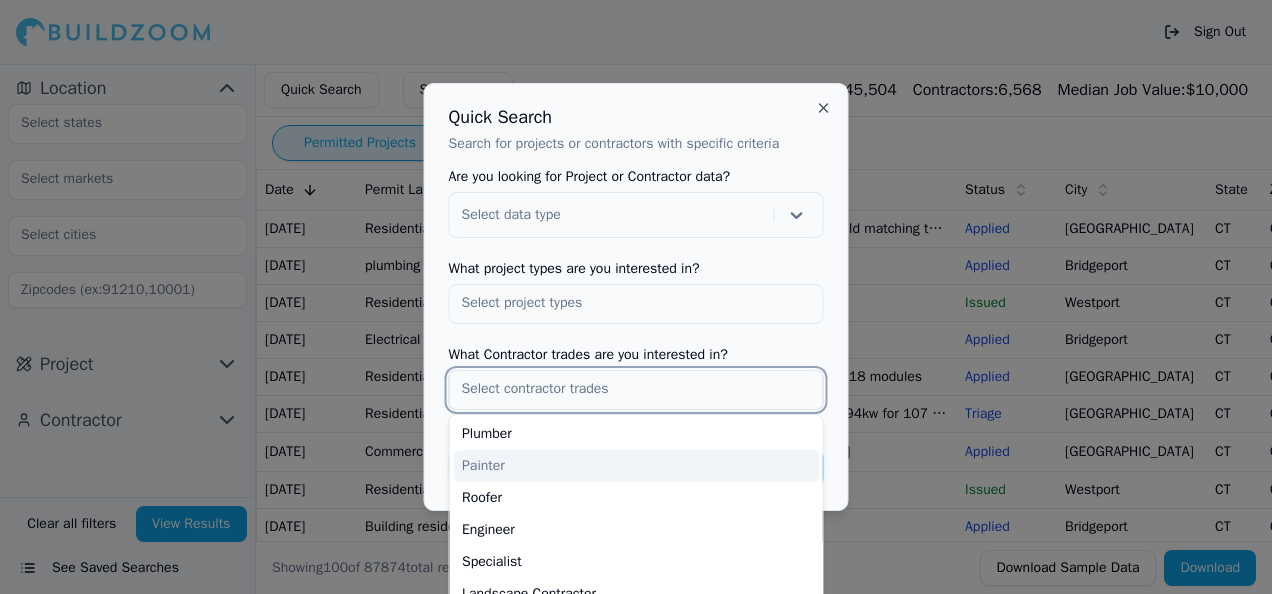 click on "Painter" at bounding box center [636, 466] 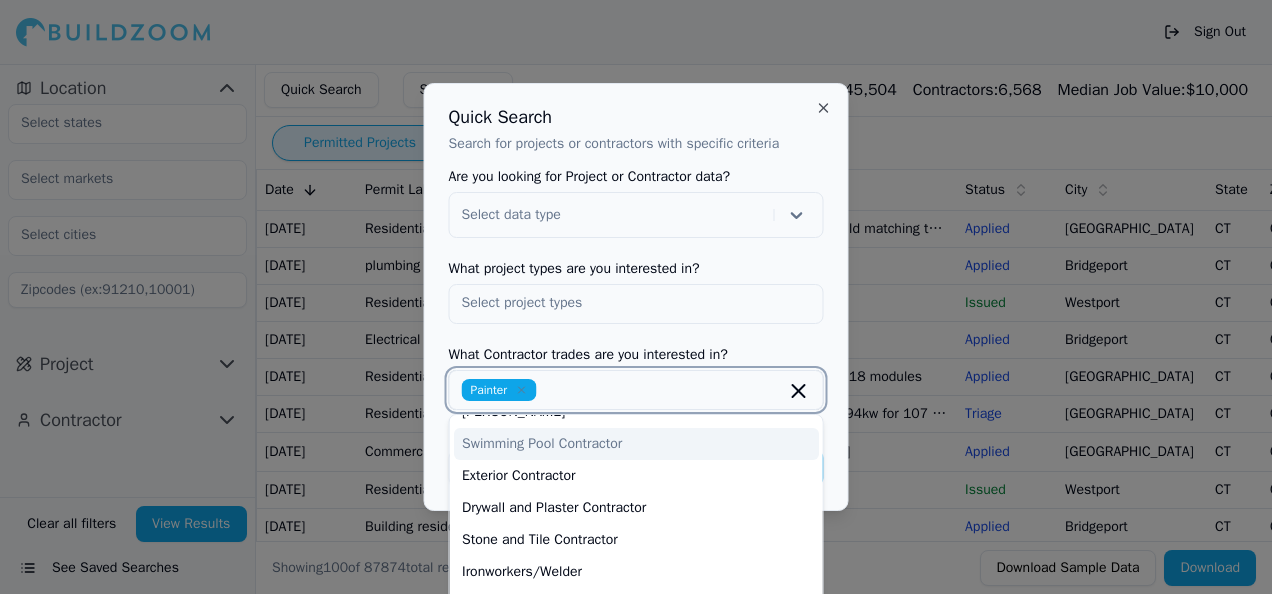 scroll, scrollTop: 529, scrollLeft: 0, axis: vertical 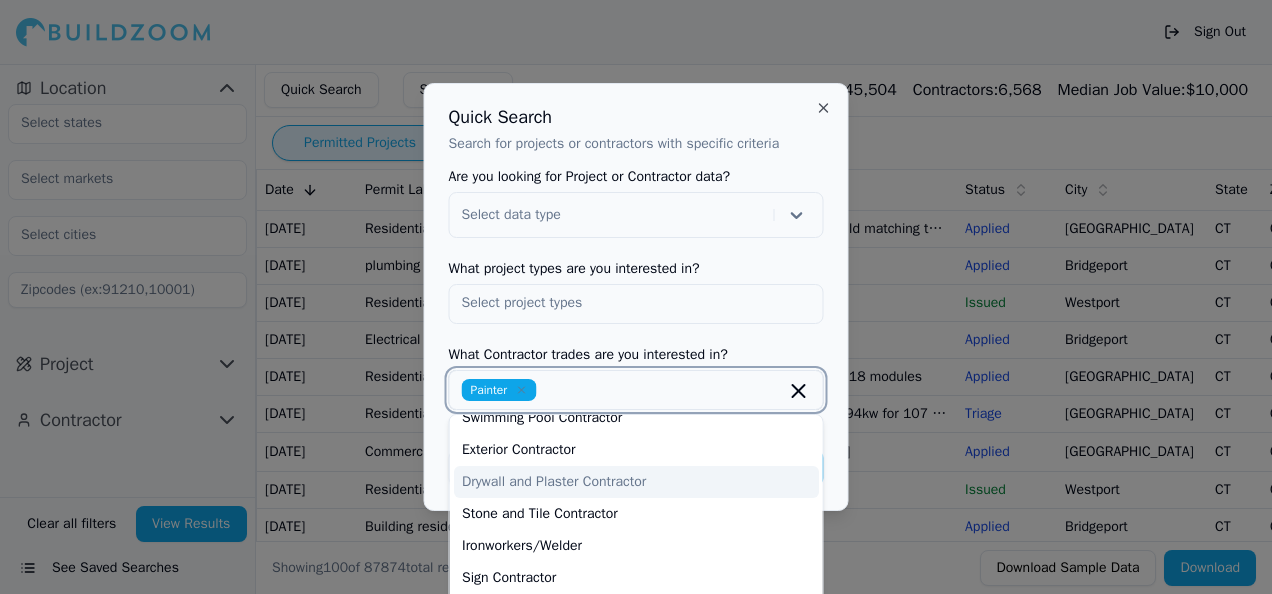 click on "Drywall and Plaster Contractor" at bounding box center (636, 482) 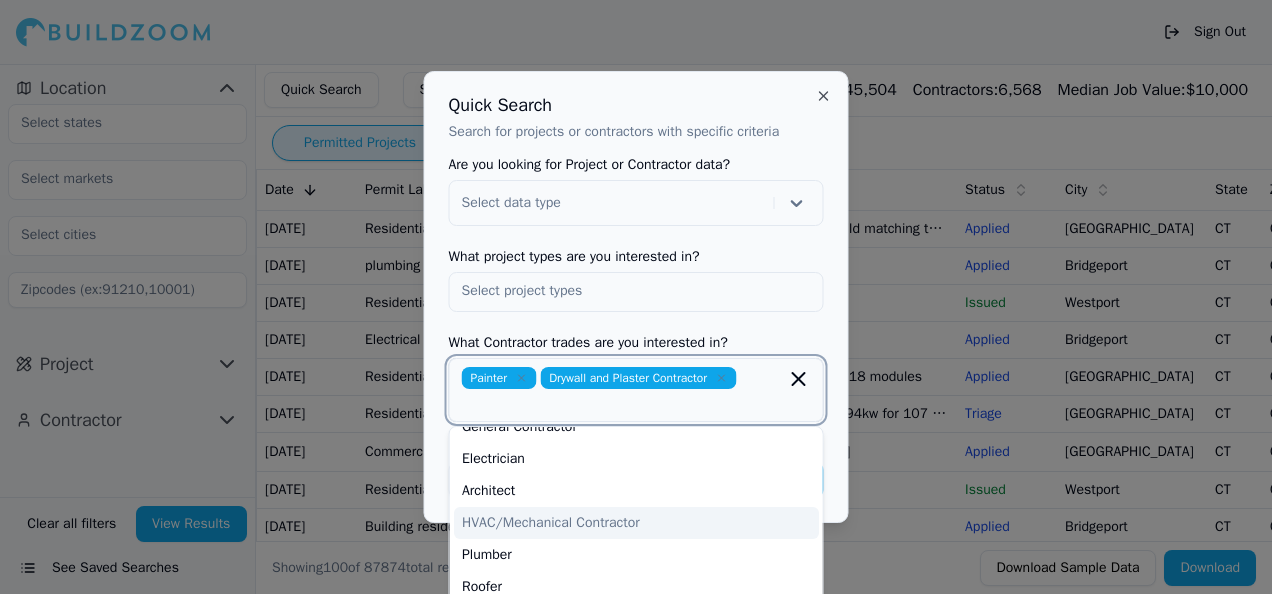 scroll, scrollTop: 0, scrollLeft: 0, axis: both 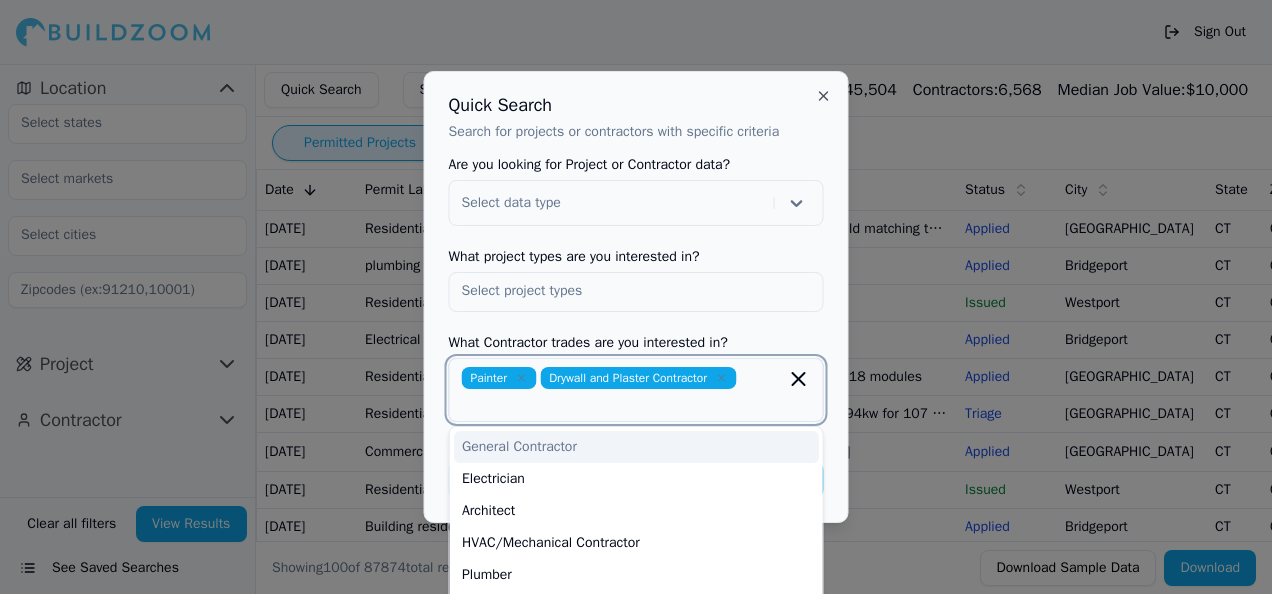 click on "General Contractor" at bounding box center [636, 447] 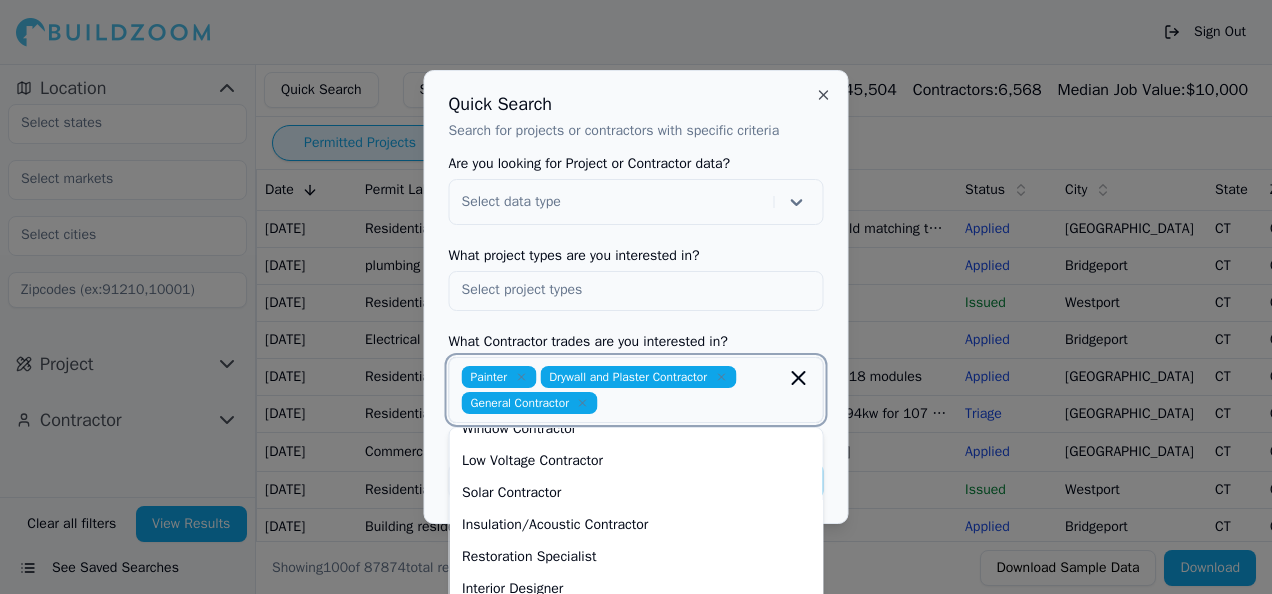 scroll, scrollTop: 733, scrollLeft: 0, axis: vertical 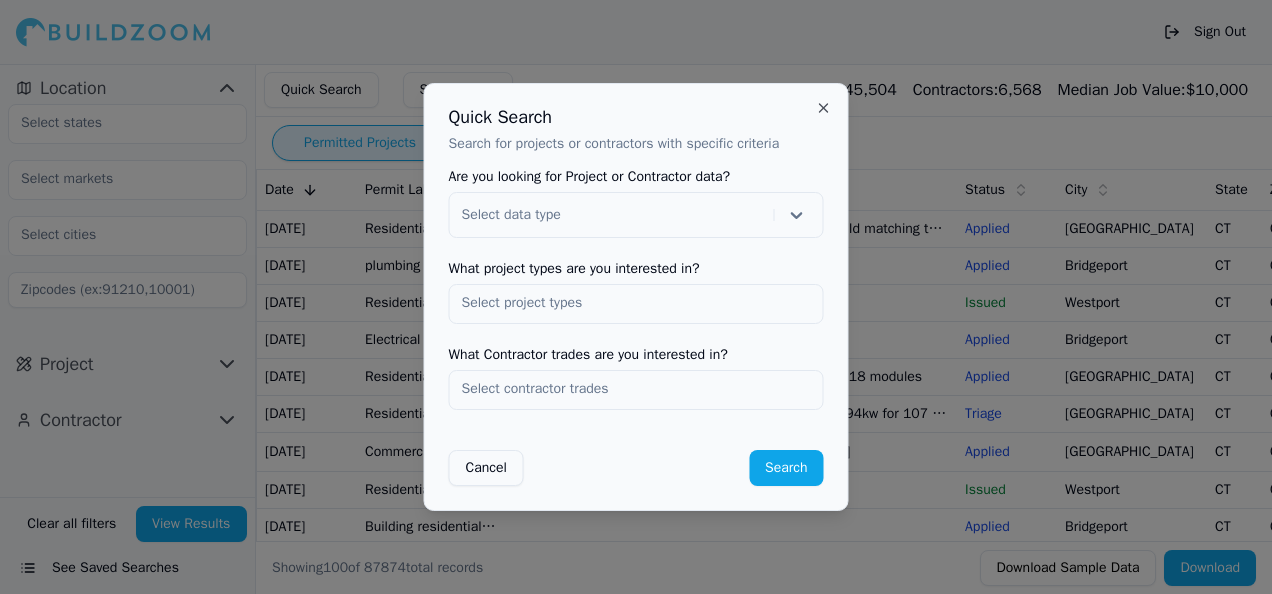 click at bounding box center (636, 297) 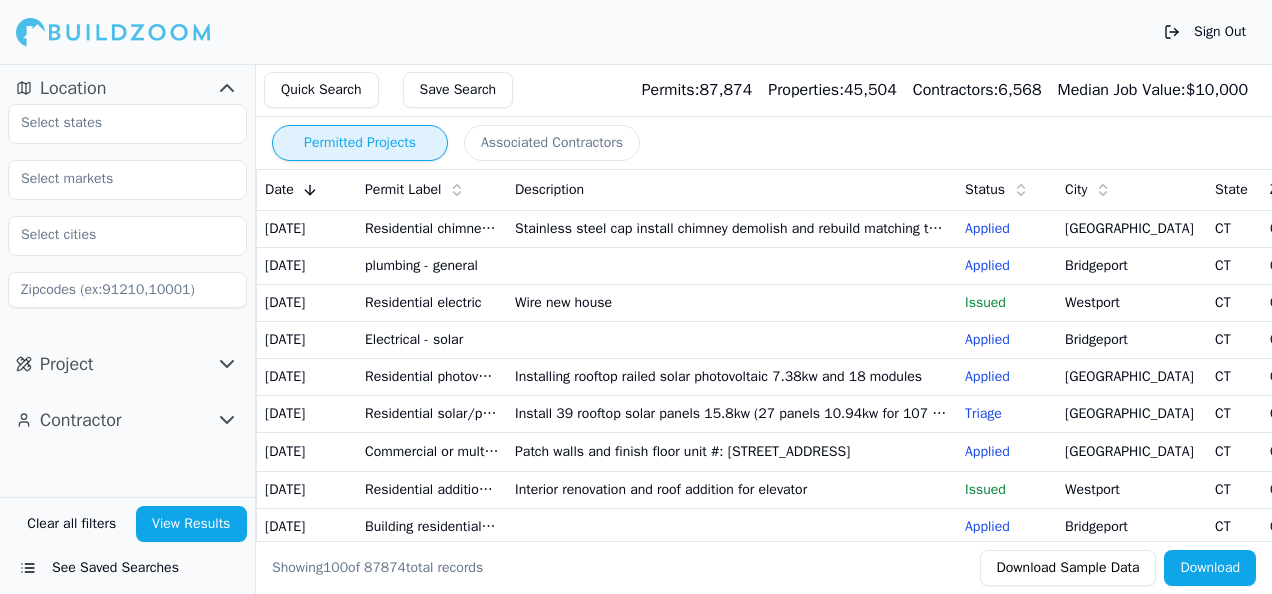 click on "Quick Search" at bounding box center (321, 90) 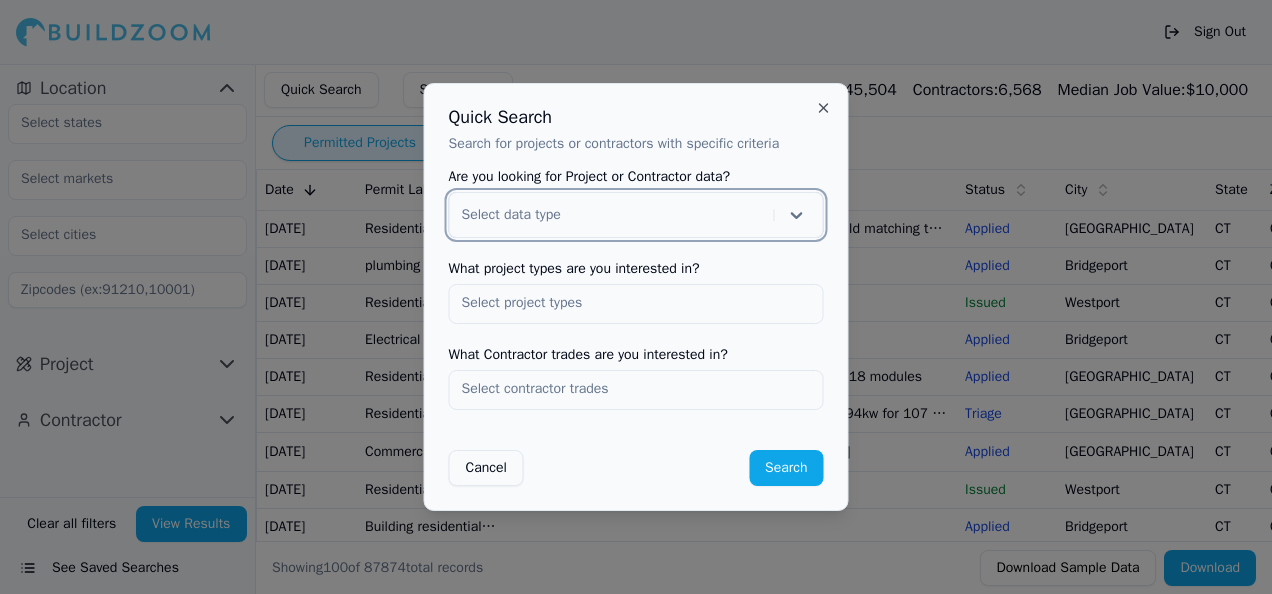 click at bounding box center (636, 303) 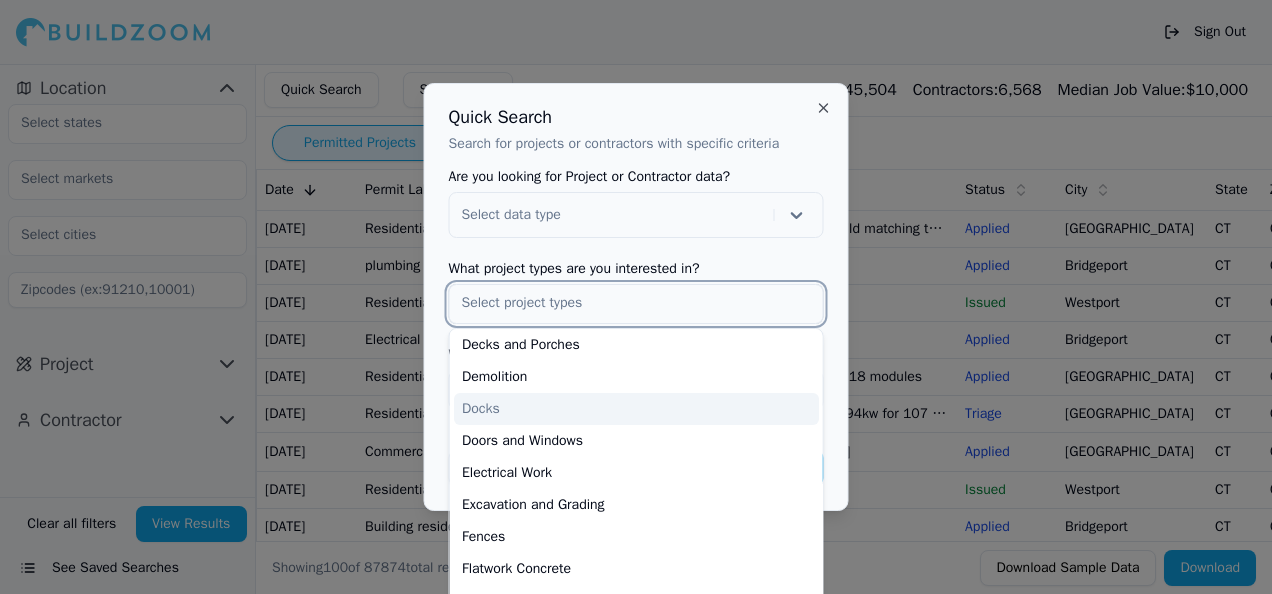 scroll, scrollTop: 0, scrollLeft: 0, axis: both 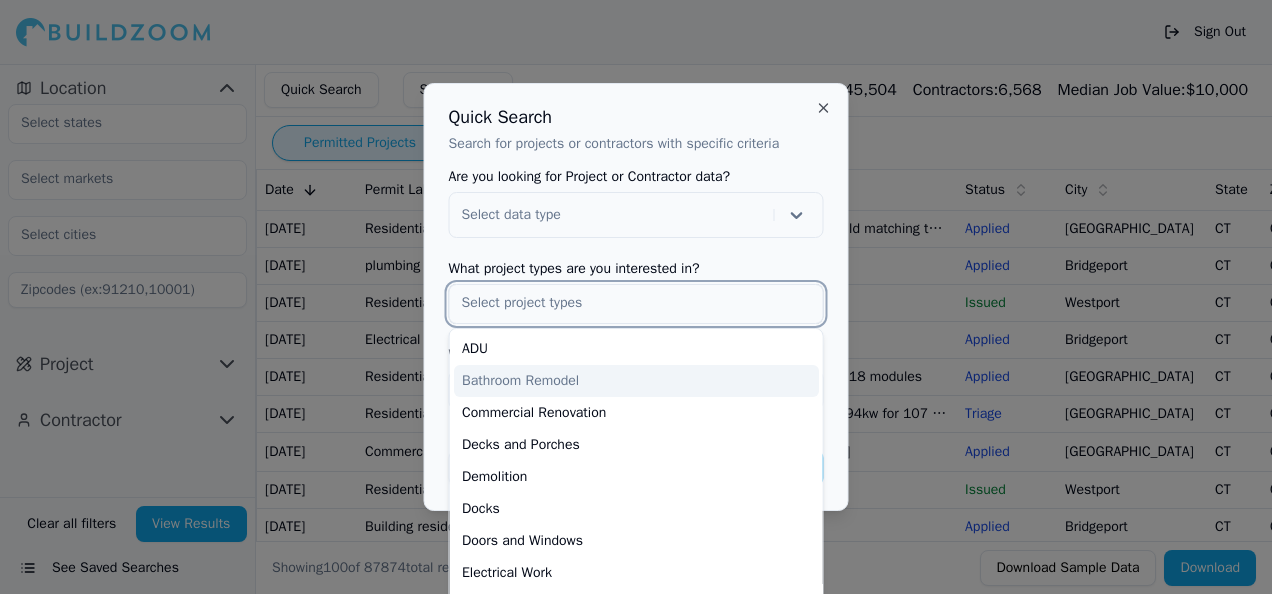 click on "Bathroom Remodel" at bounding box center (636, 381) 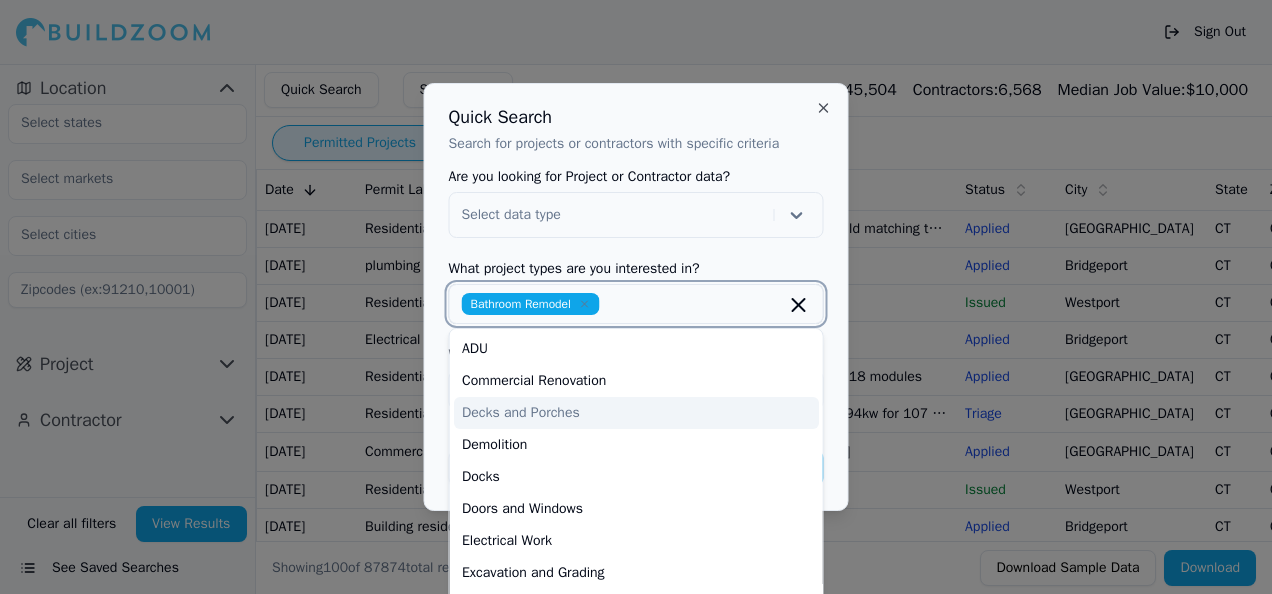click on "Decks and Porches" at bounding box center (636, 413) 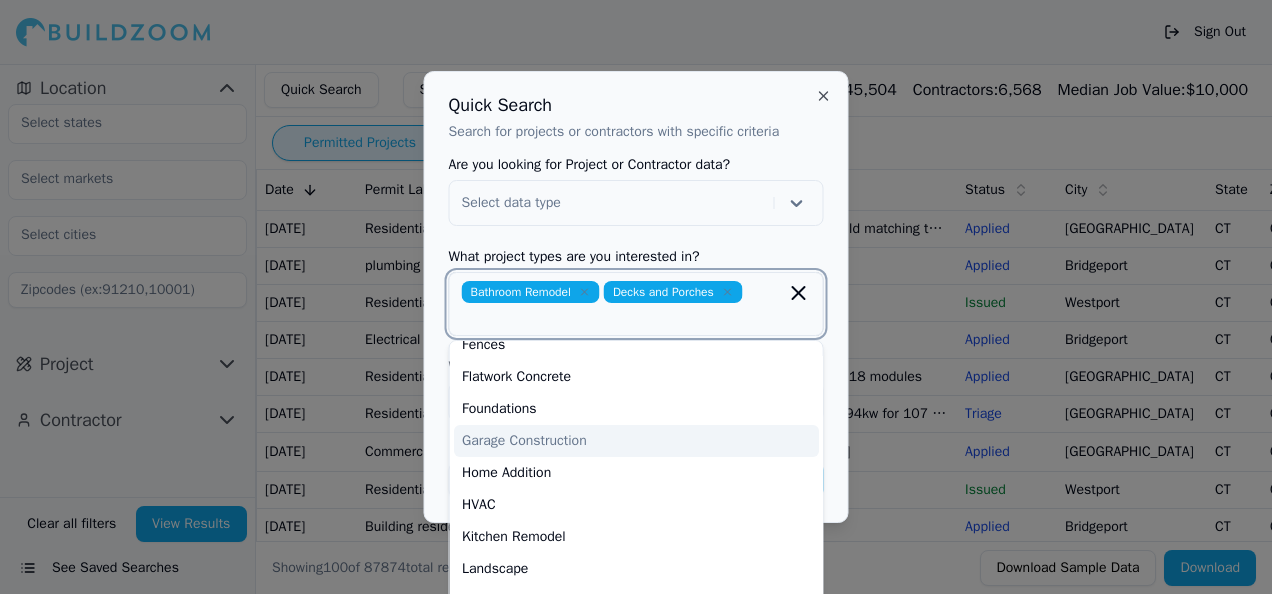 scroll, scrollTop: 300, scrollLeft: 0, axis: vertical 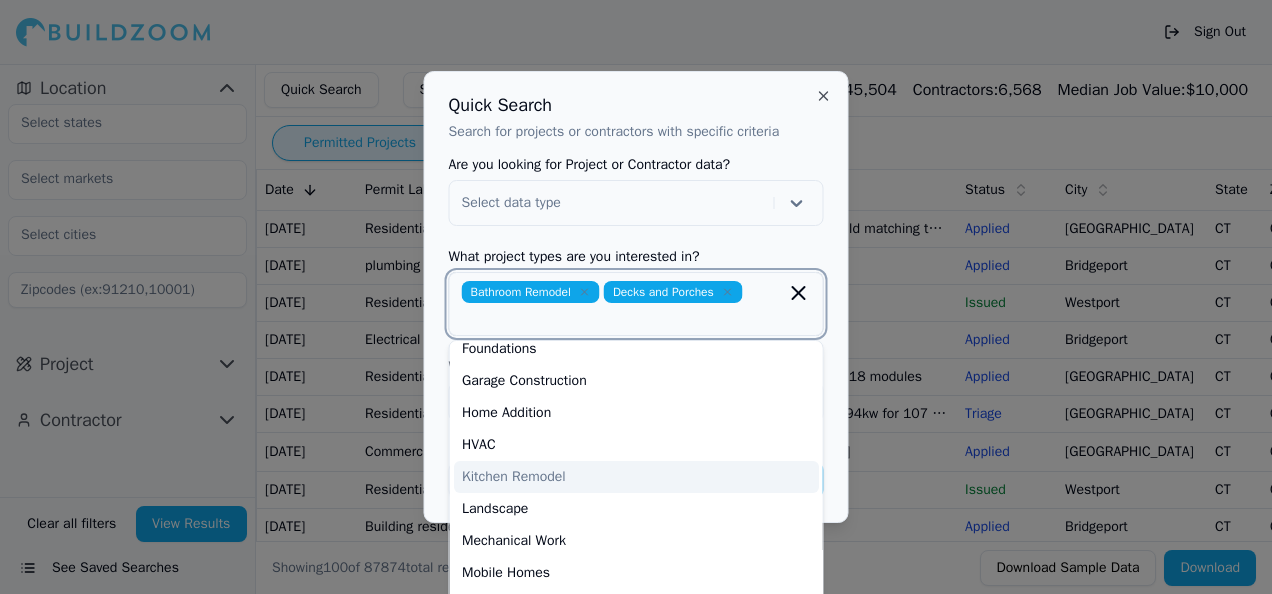 click on "Kitchen Remodel" at bounding box center [636, 477] 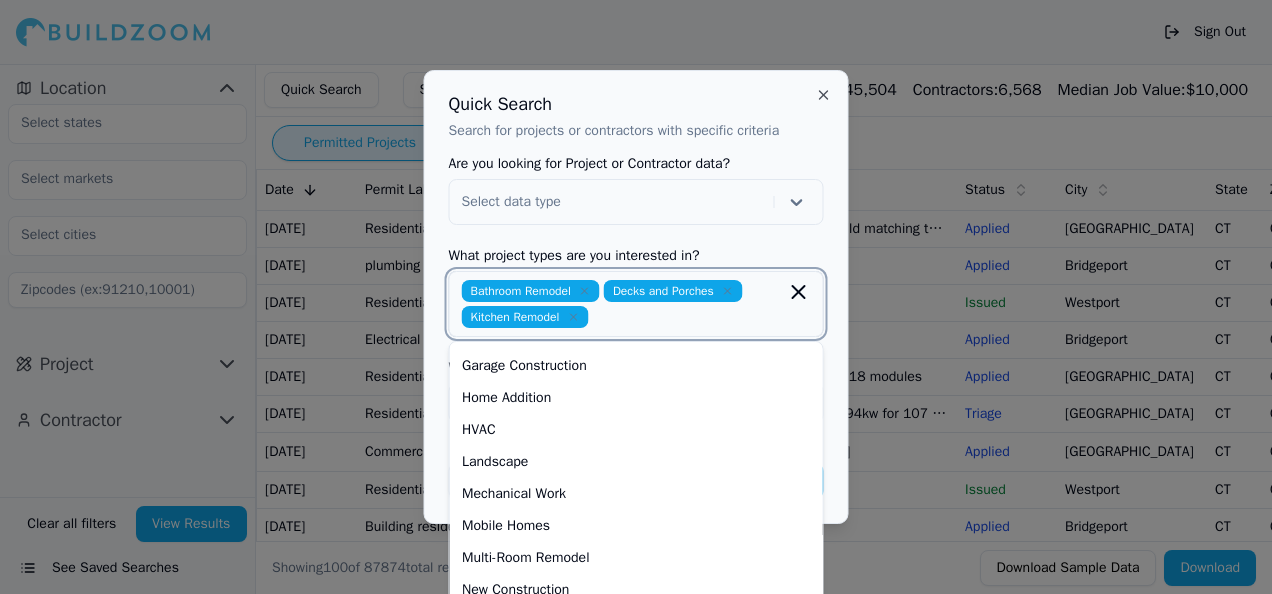 scroll, scrollTop: 637, scrollLeft: 0, axis: vertical 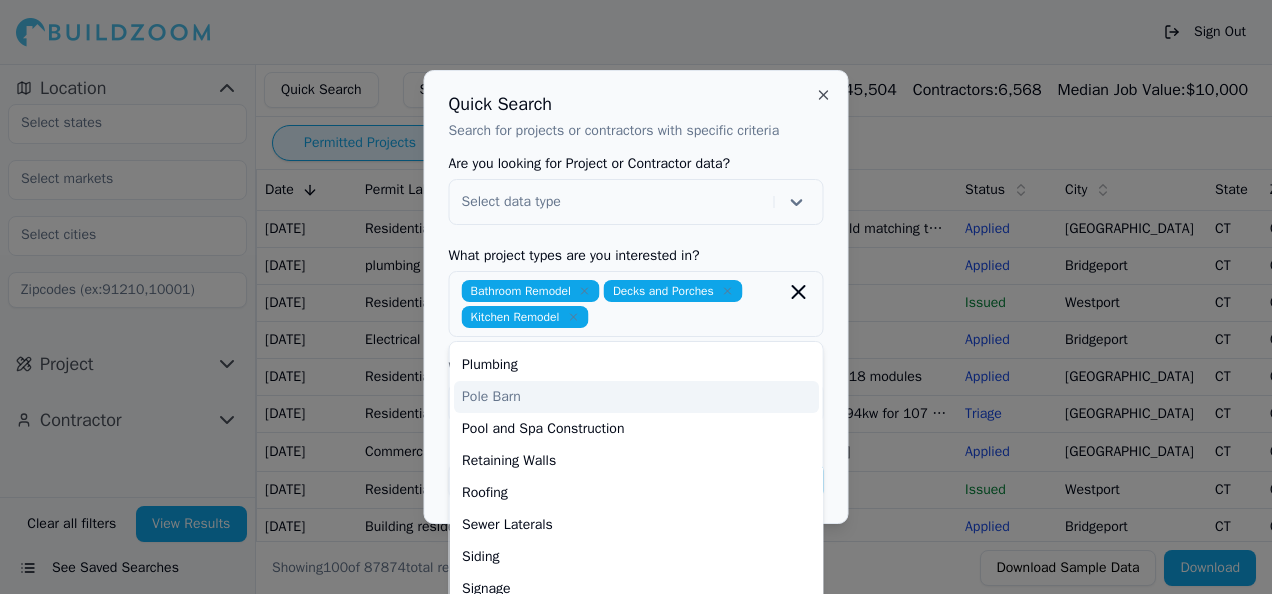 click on "Quick Search Search for projects or contractors with specific criteria Are you looking for Project or Contractor data? Select data type What project types are you interested in? Bathroom Remodel Decks and Porches Kitchen Remodel ADU Commercial Renovation Demolition Docks Doors and Windows Electrical Work Excavation and Grading Fences Flatwork Concrete Foundations Garage Construction Home Addition HVAC Landscape Mechanical Work Mobile Homes Multi-Room Remodel New Construction Patios Paving, Driveways, and Sidewalks Plumbing Pole Barn Pool and Spa Construction Retaining Walls Roofing Sewer Laterals Siding Signage Solar Installation What Contractor trades are you interested in? Cancel Search Close" at bounding box center [636, 297] 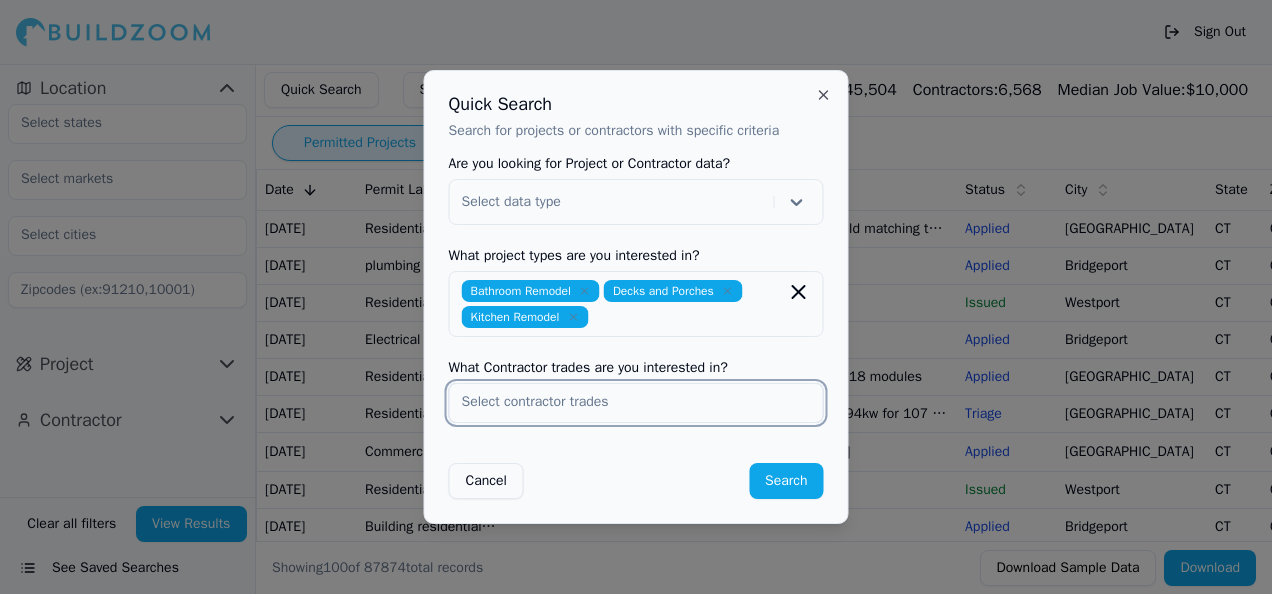 click at bounding box center [636, 402] 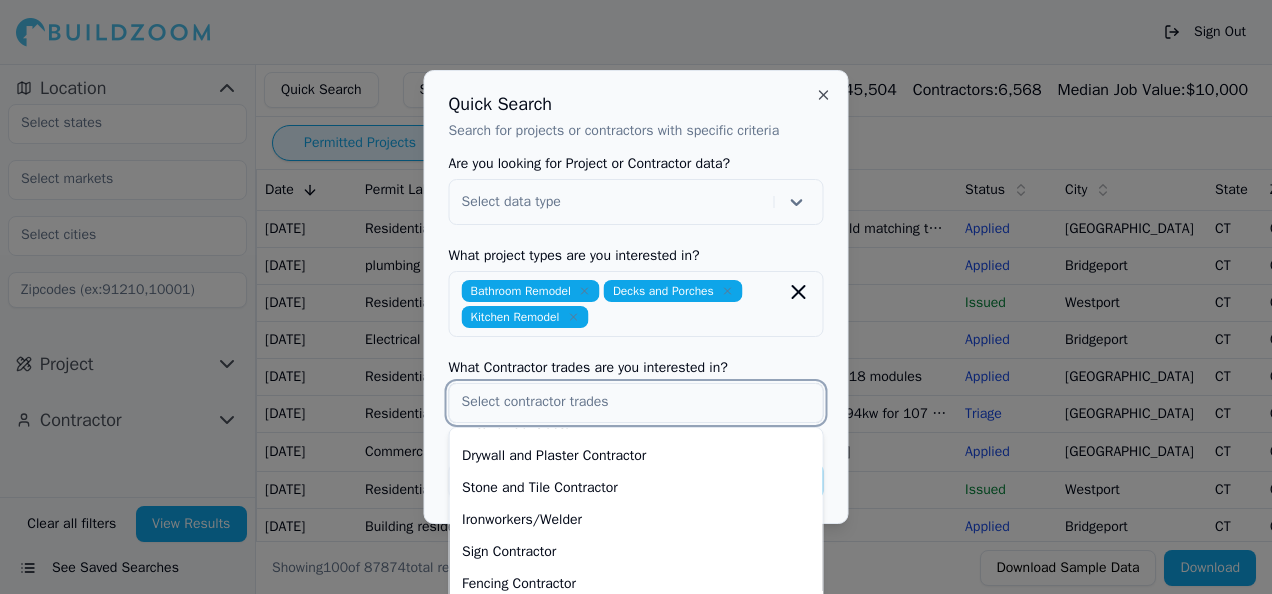 scroll, scrollTop: 500, scrollLeft: 0, axis: vertical 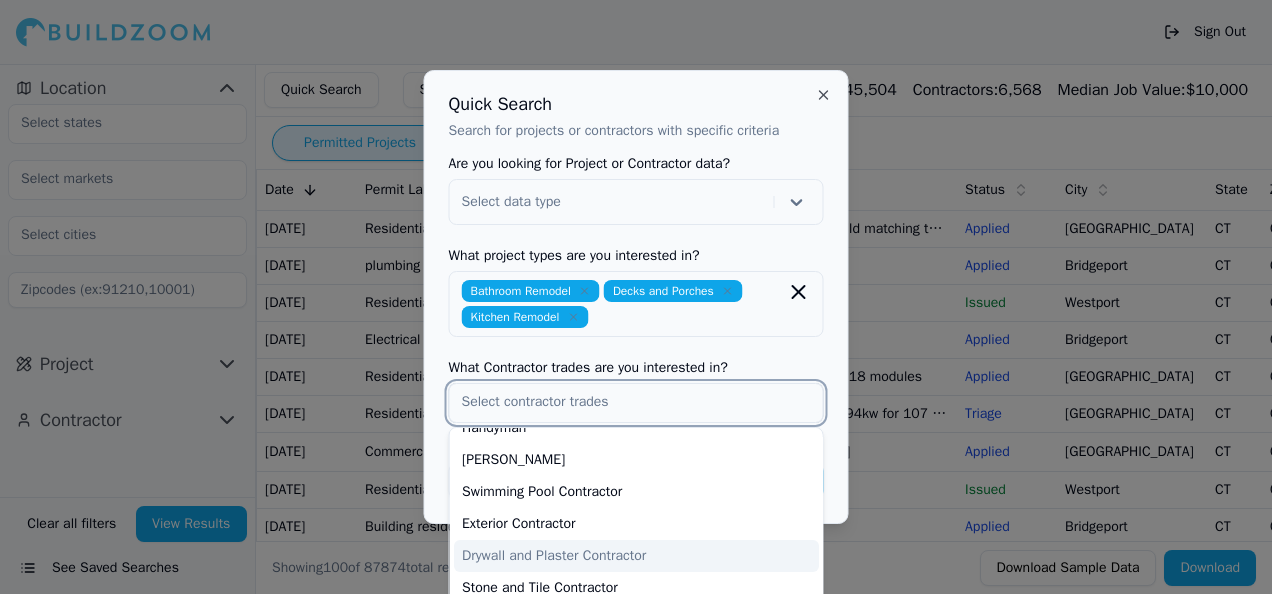 click on "Drywall and Plaster Contractor" at bounding box center (636, 556) 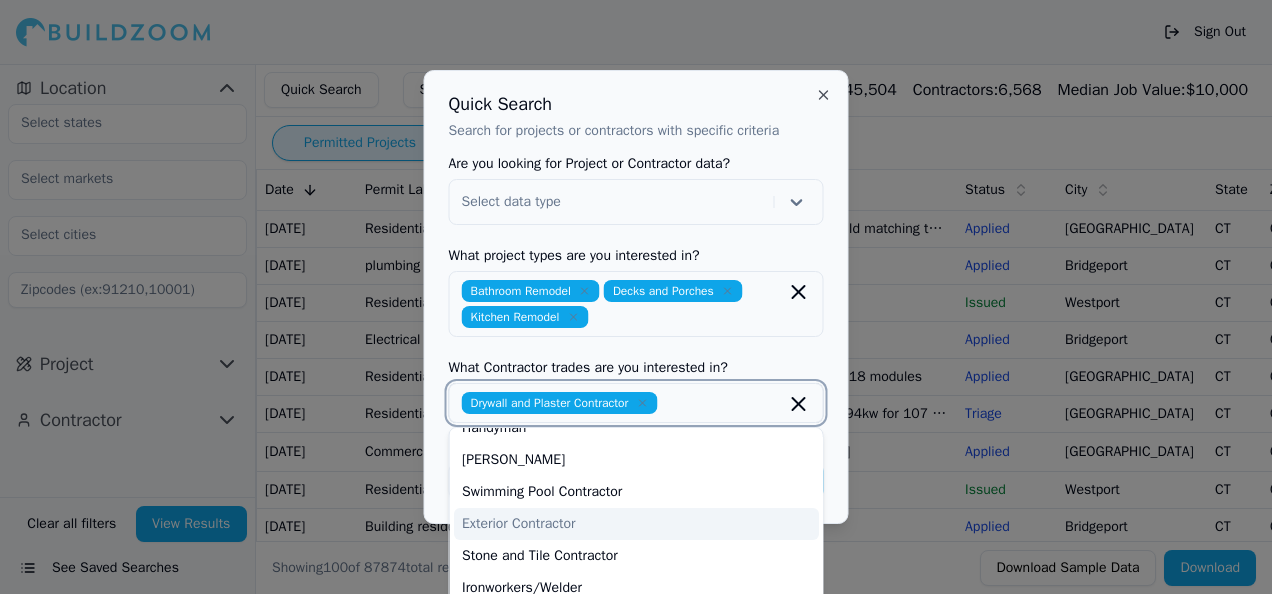 click on "Exterior Contractor" at bounding box center [636, 524] 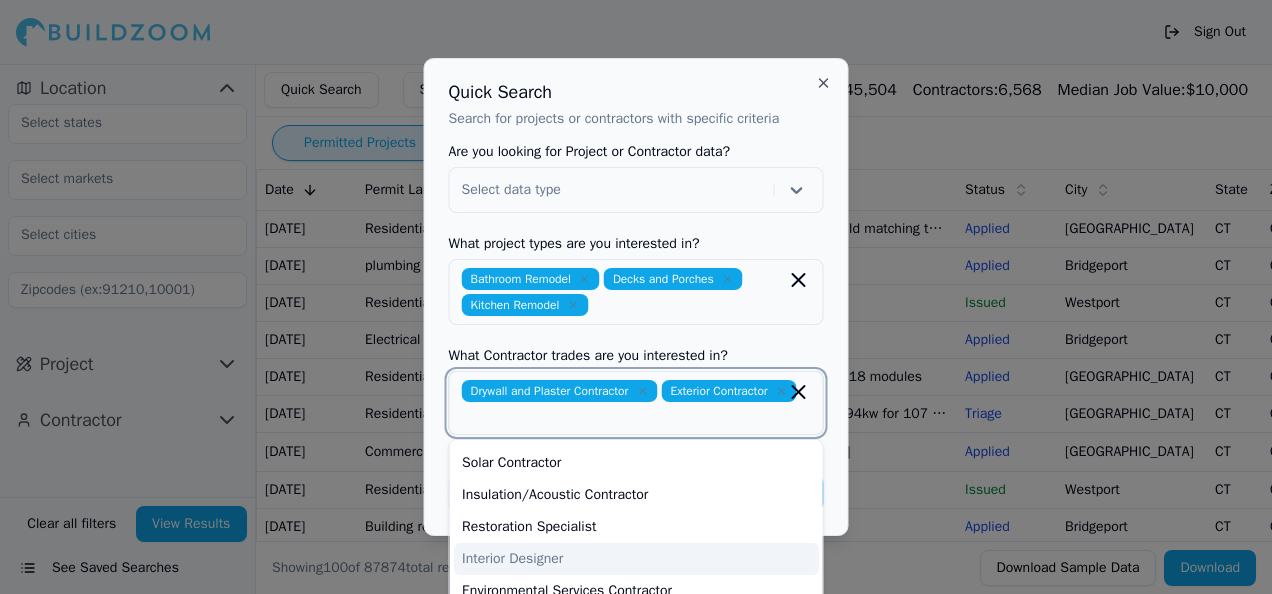 scroll, scrollTop: 0, scrollLeft: 0, axis: both 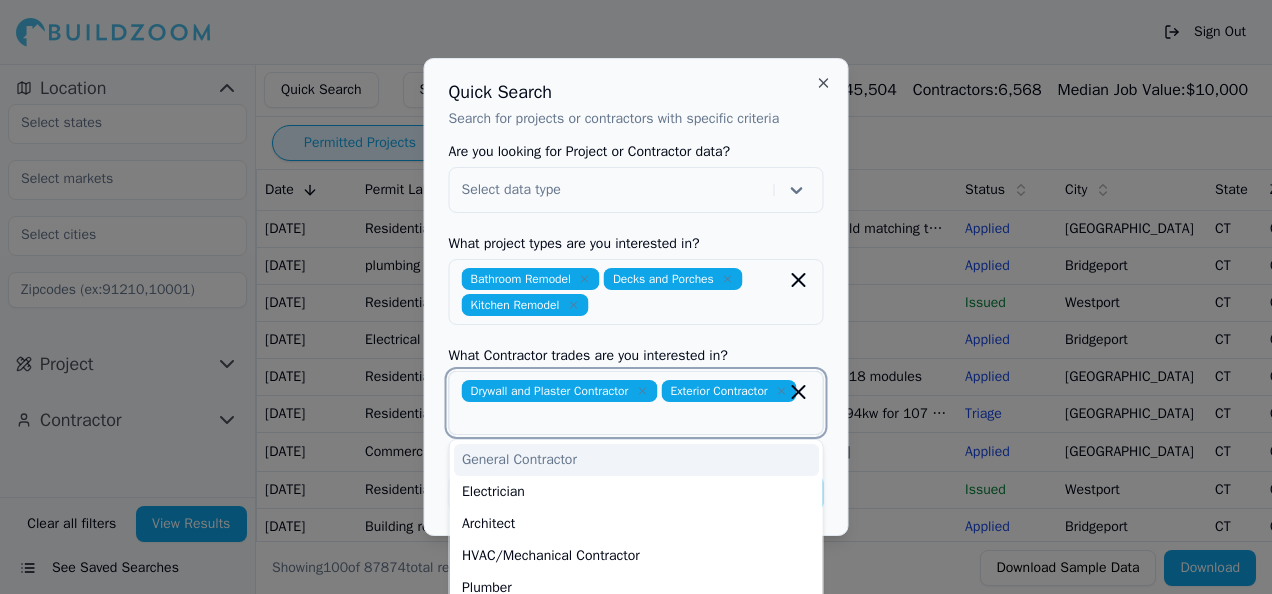click on "General Contractor" at bounding box center (636, 460) 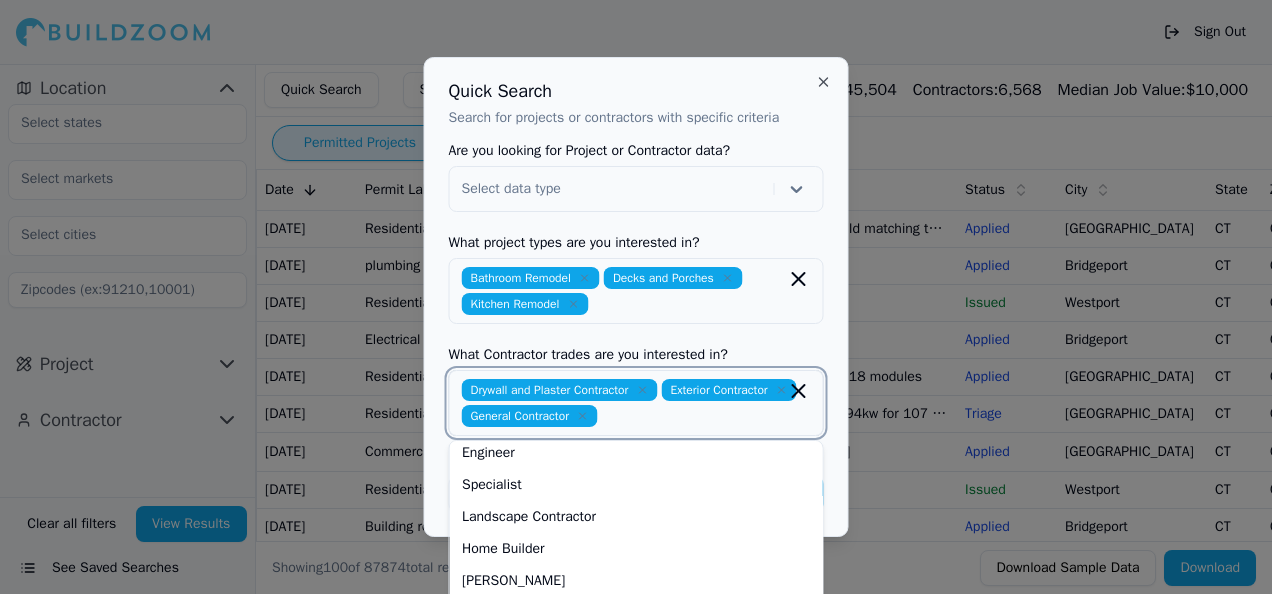scroll, scrollTop: 100, scrollLeft: 0, axis: vertical 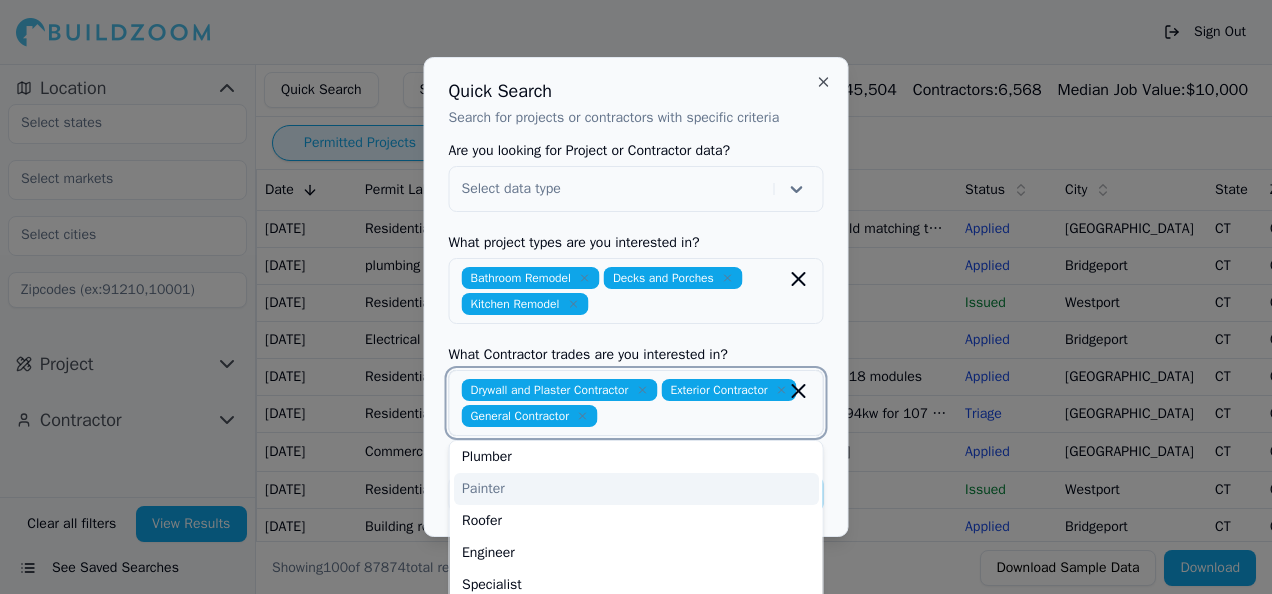 click on "Painter" at bounding box center (636, 489) 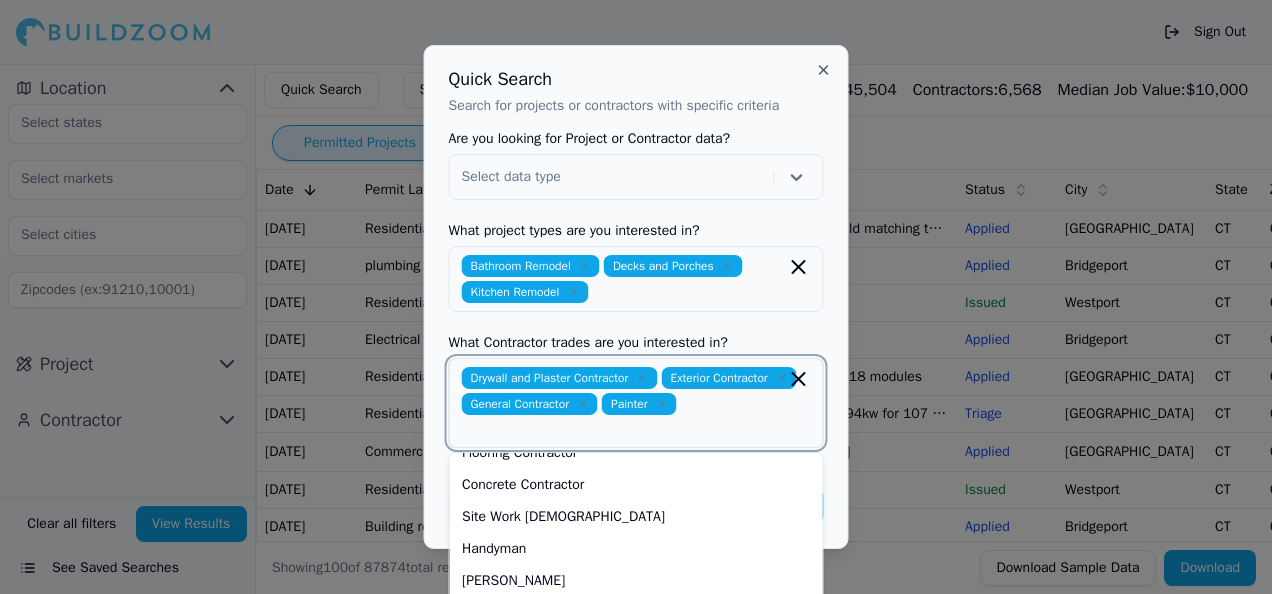 scroll, scrollTop: 1, scrollLeft: 0, axis: vertical 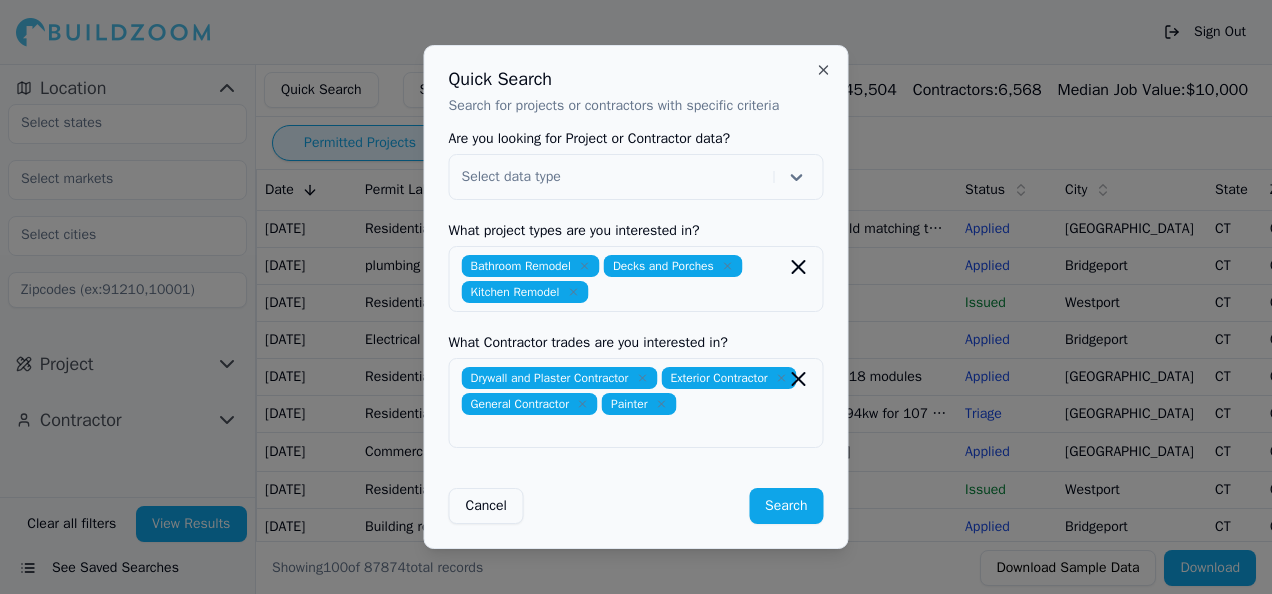 click on "Quick Search Search for projects or contractors with specific criteria Are you looking for Project or Contractor data? Select data type What project types are you interested in? Bathroom Remodel Decks and Porches Kitchen Remodel What Contractor trades are you interested in? Drywall and Plaster Contractor Exterior Contractor General Contractor Painter Cancel Search Close" at bounding box center (636, 297) 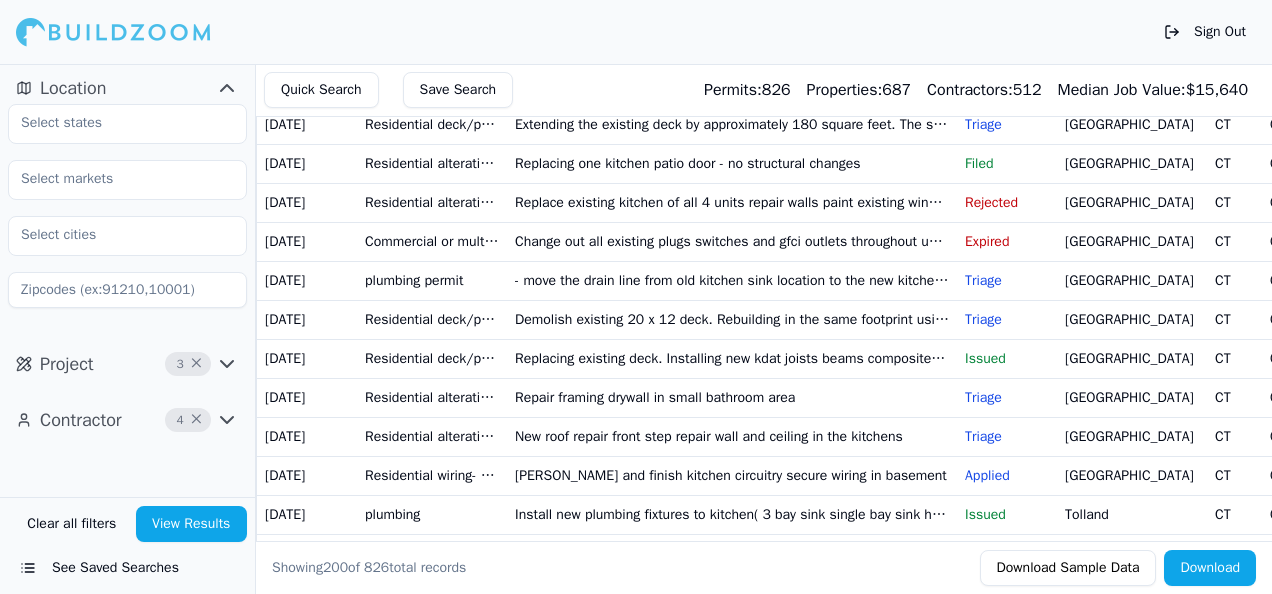 scroll, scrollTop: 400, scrollLeft: 0, axis: vertical 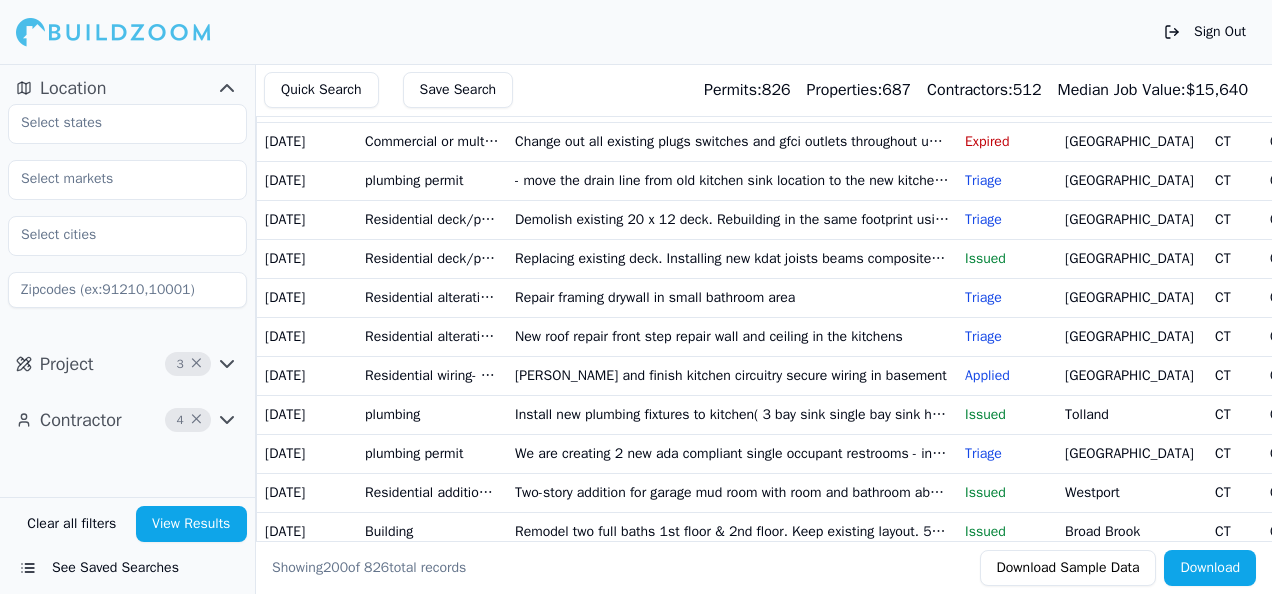 click on "Triage" at bounding box center (1007, 220) 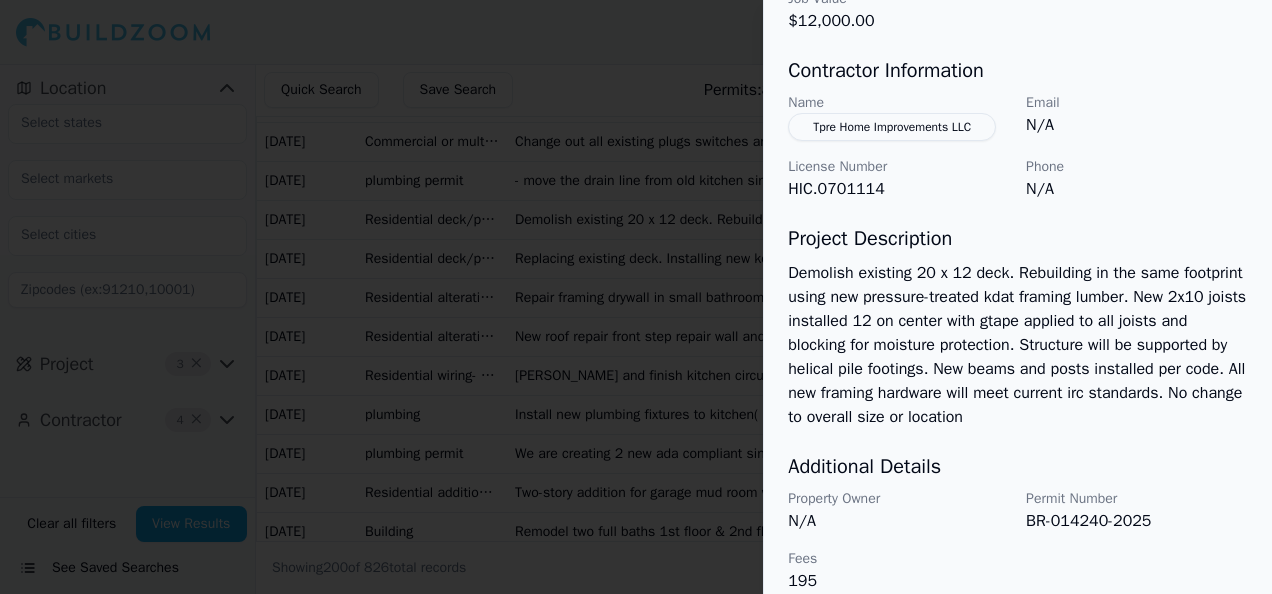 scroll, scrollTop: 878, scrollLeft: 0, axis: vertical 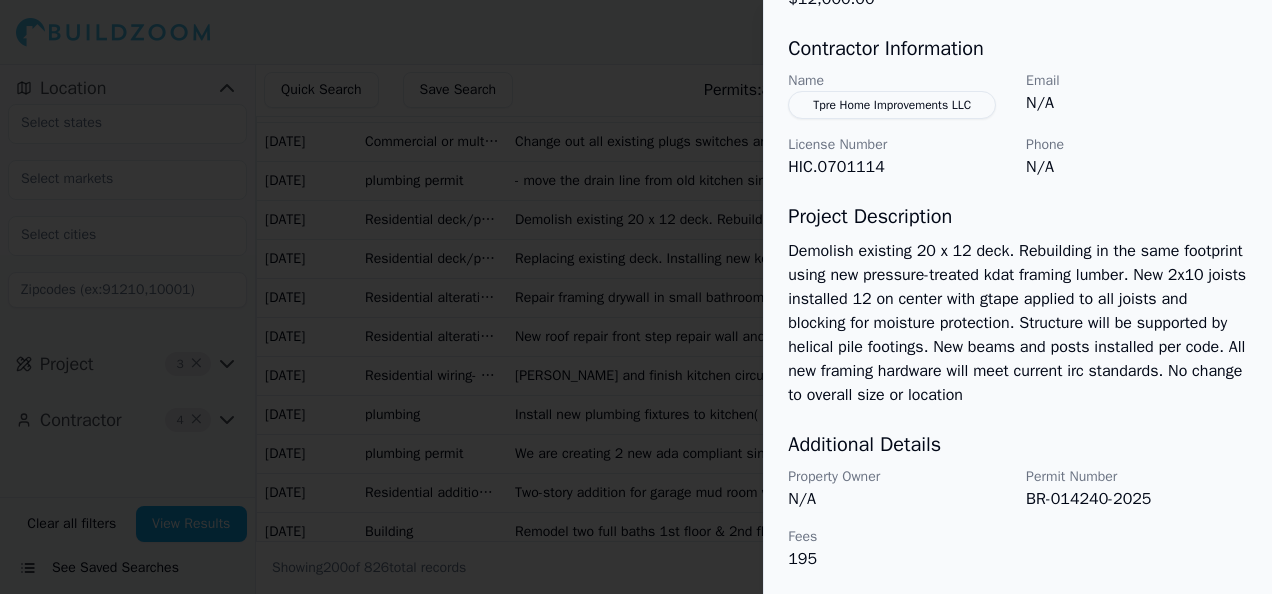 click at bounding box center [636, 297] 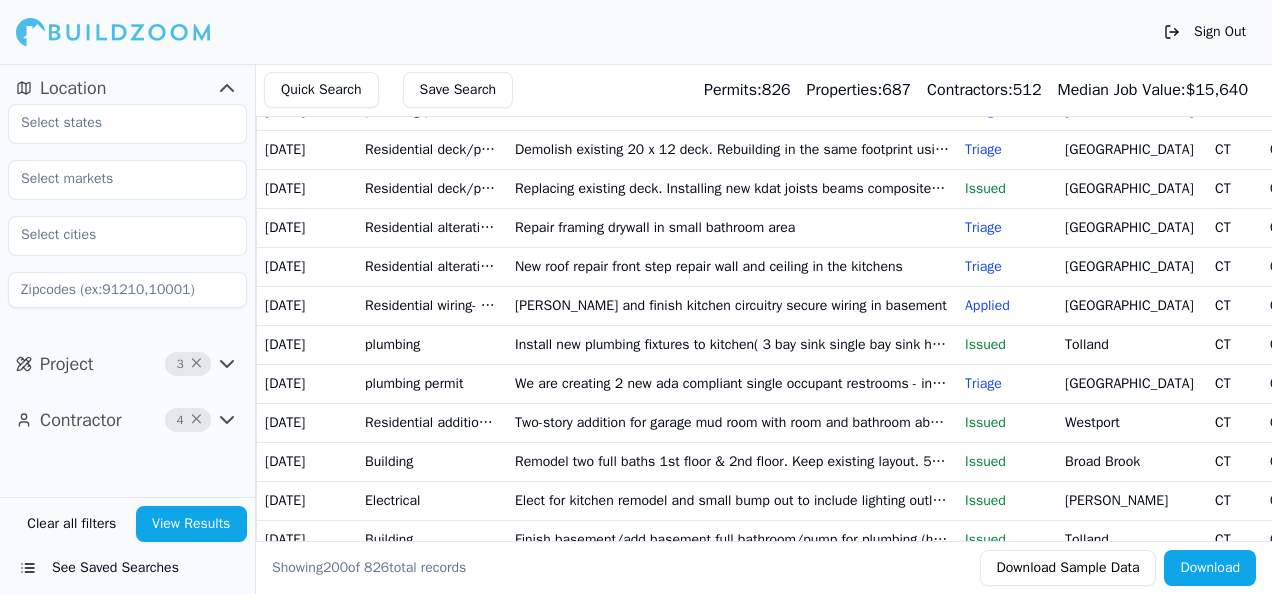 scroll, scrollTop: 500, scrollLeft: 0, axis: vertical 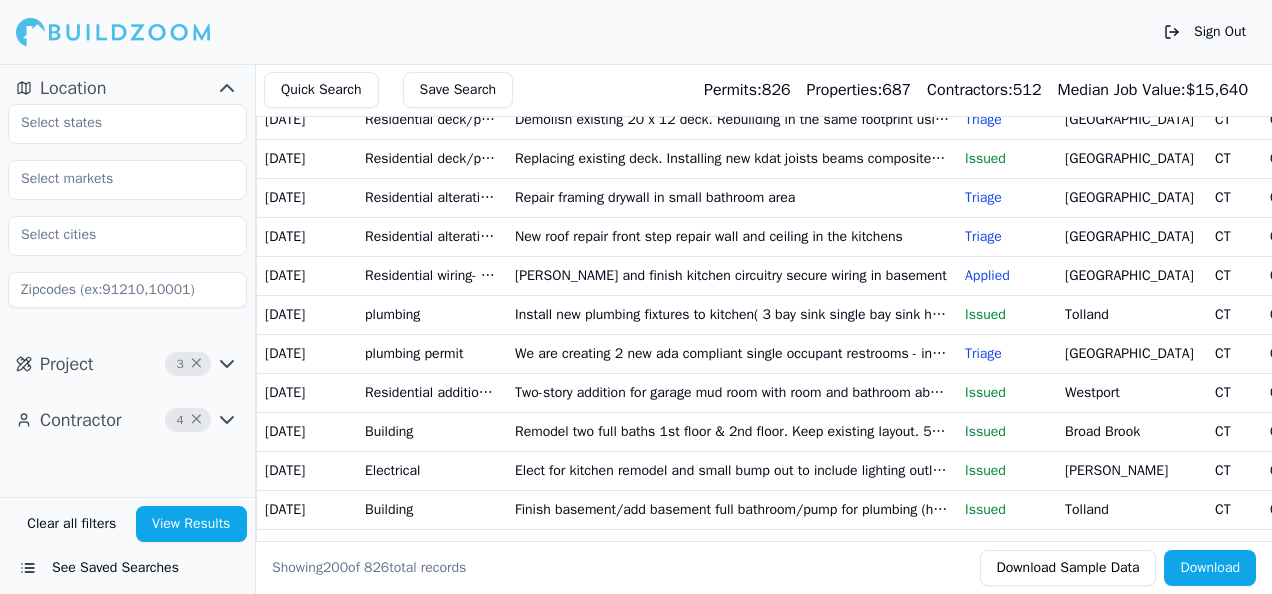 click on "Triage" at bounding box center [1007, 198] 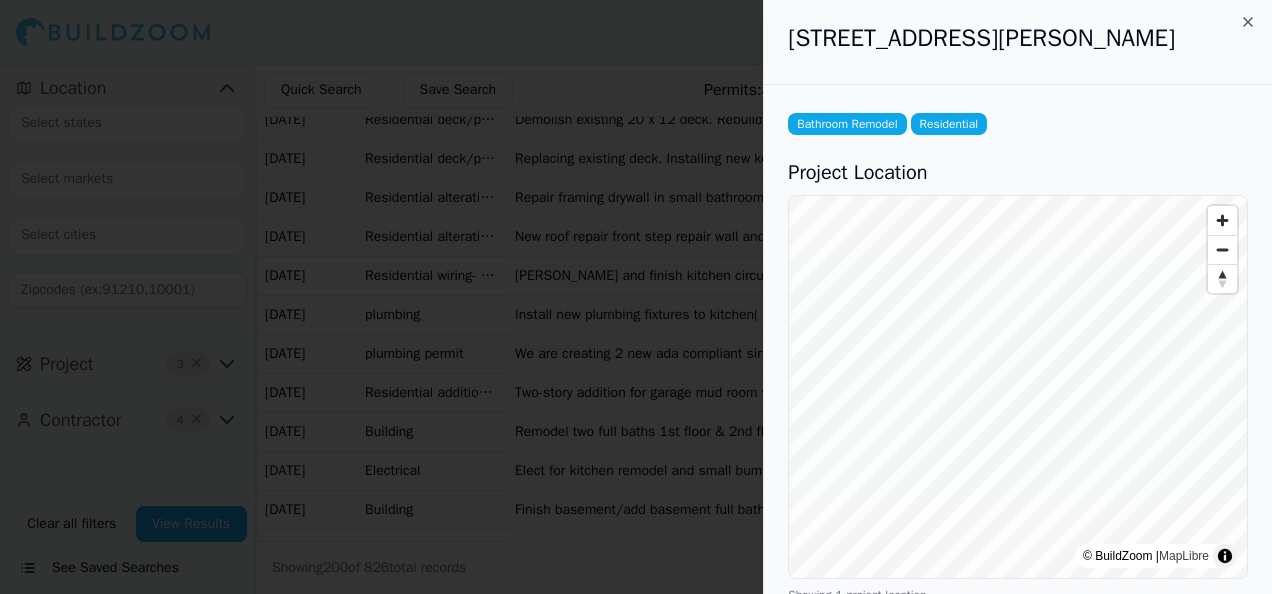 scroll, scrollTop: 0, scrollLeft: 0, axis: both 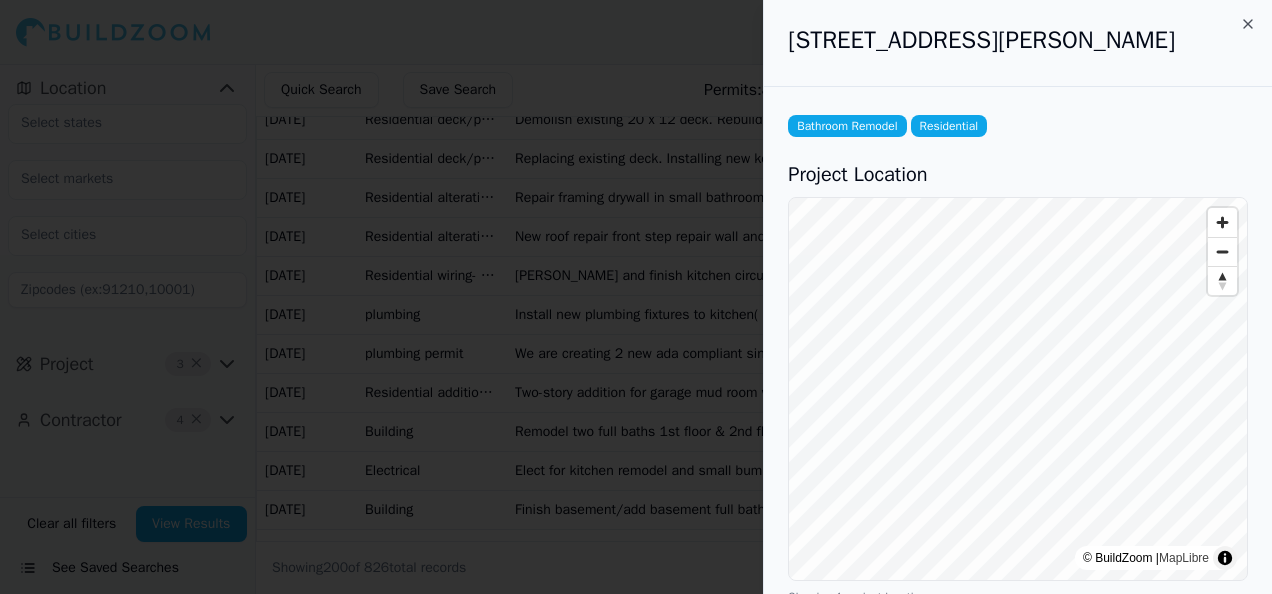 click at bounding box center [636, 297] 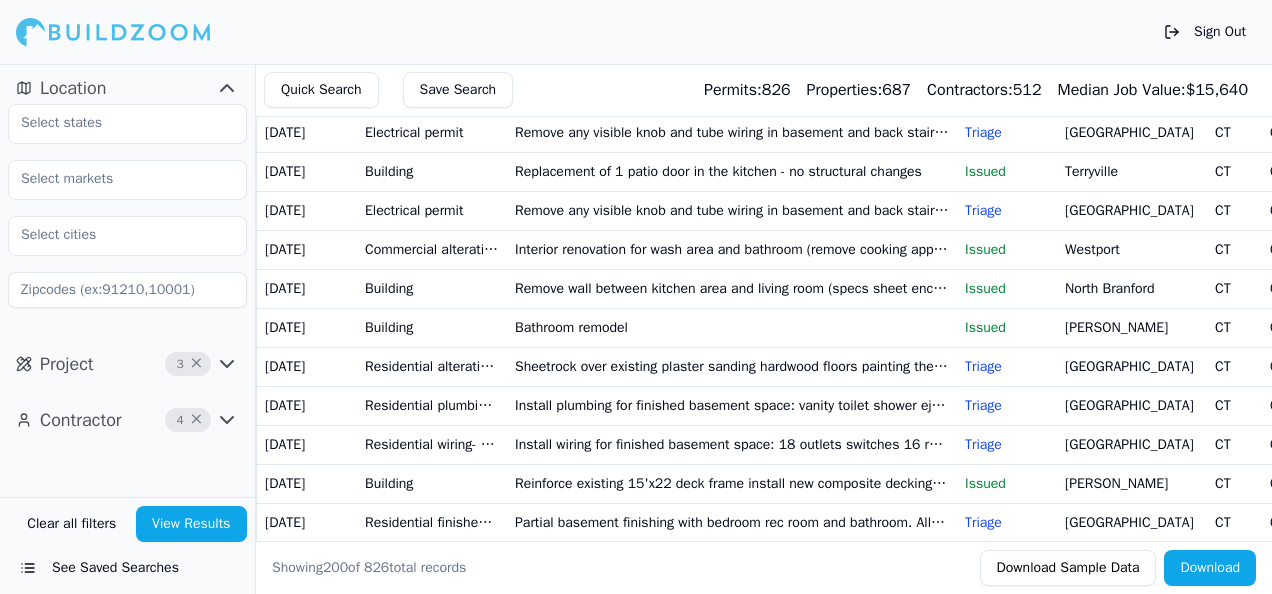 scroll, scrollTop: 1600, scrollLeft: 0, axis: vertical 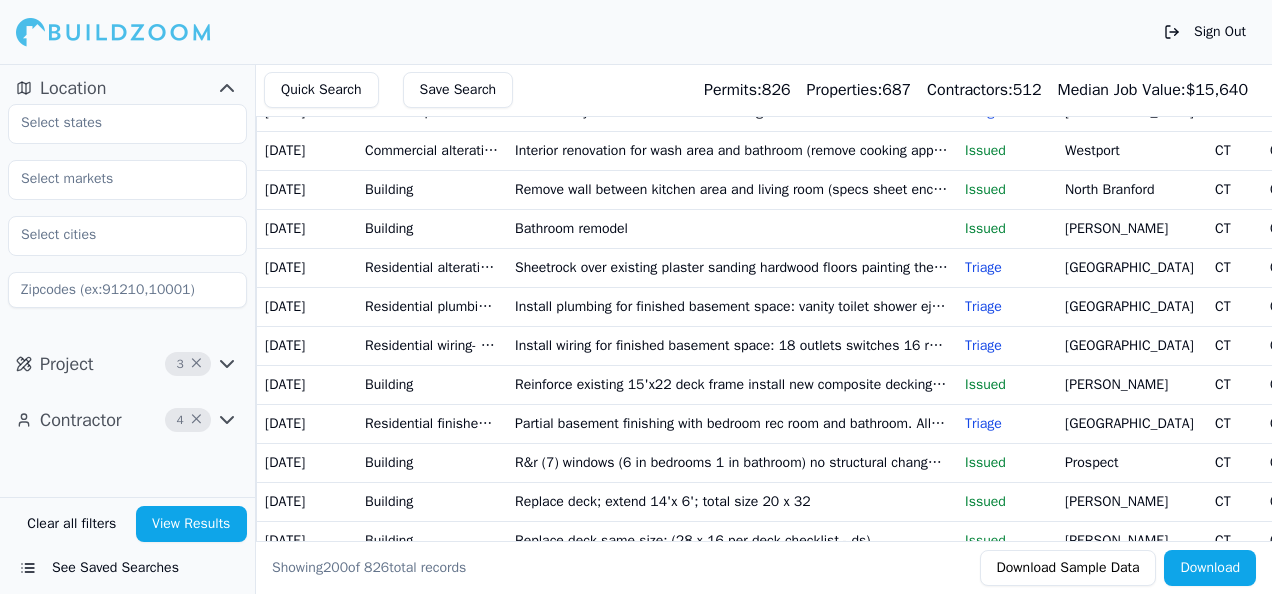 click on "3" at bounding box center [180, 364] 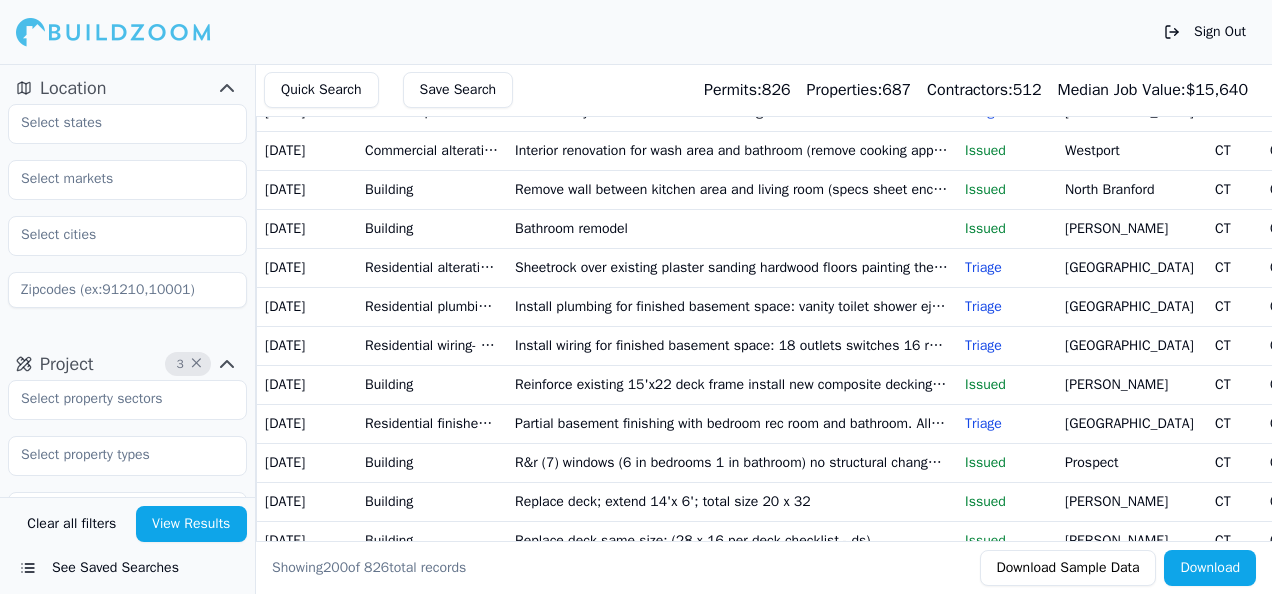 click 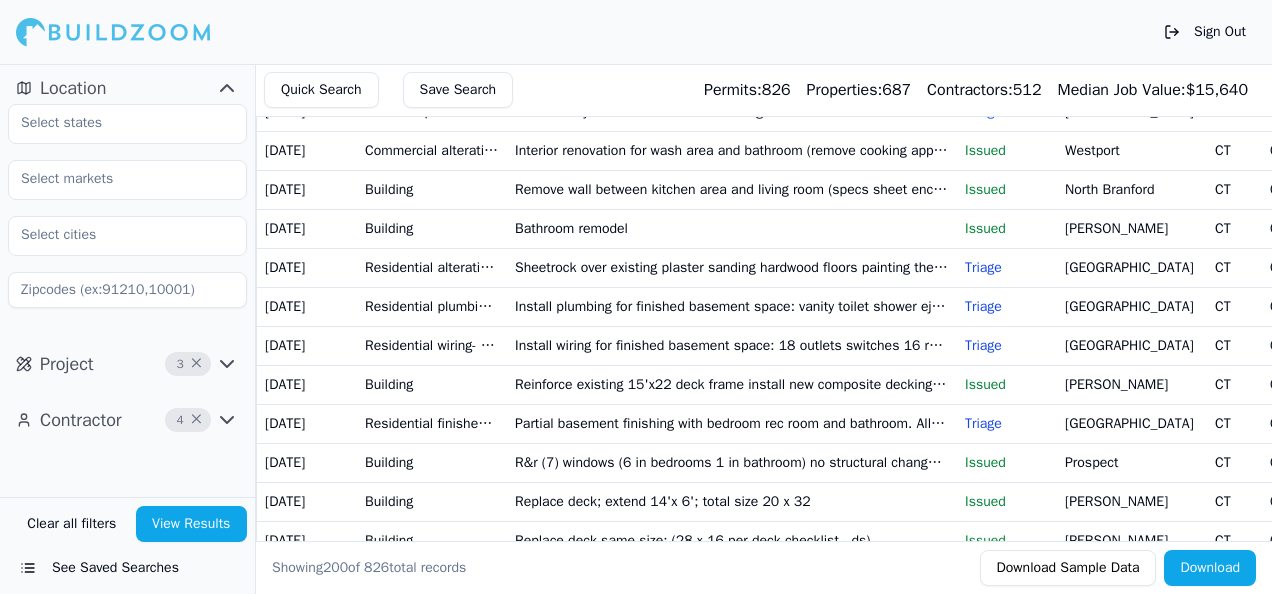 click 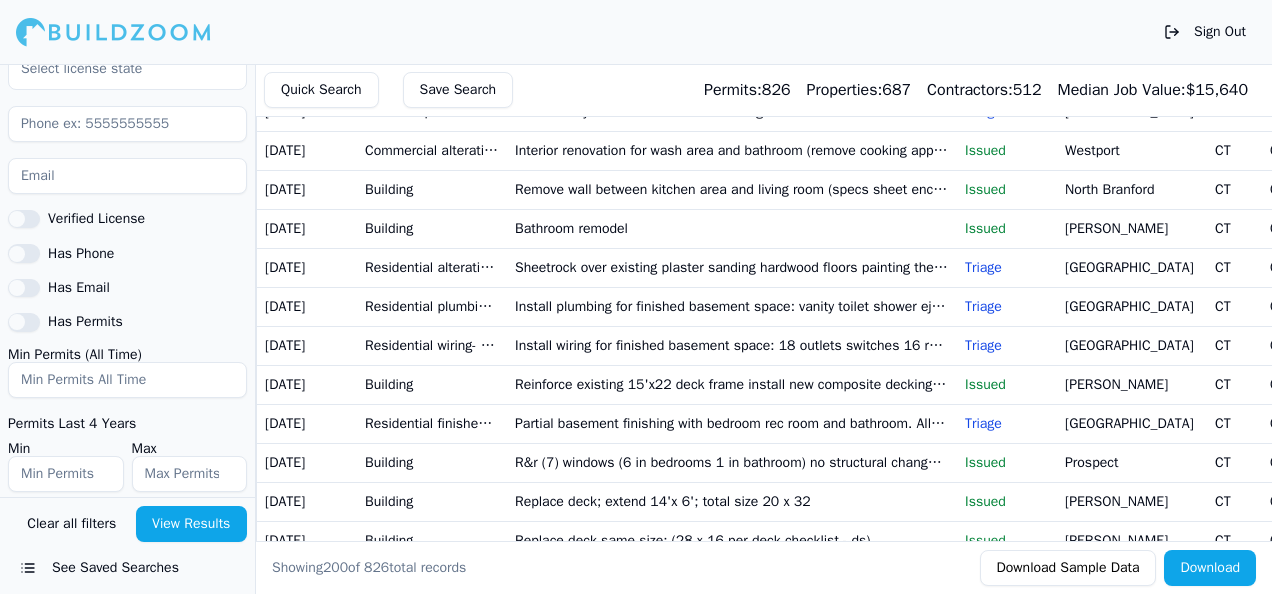 scroll, scrollTop: 714, scrollLeft: 0, axis: vertical 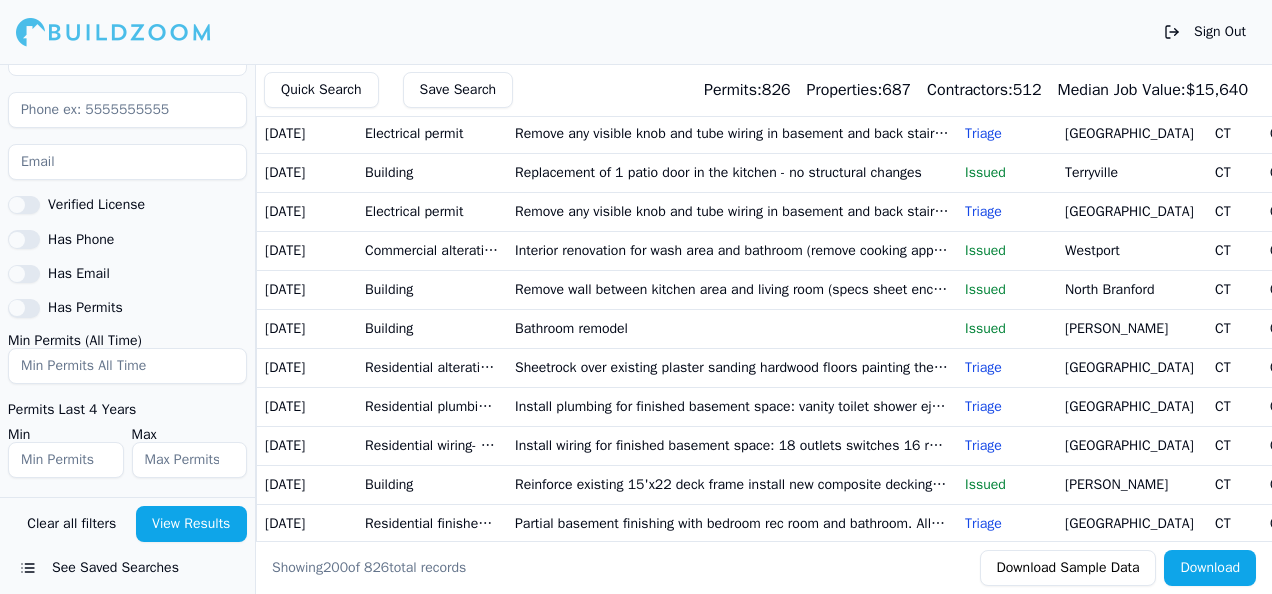click on "Interior renovation for stairway bathroom misc. 1st floor screened porch addition 2nd story addition over portion of existing for bedroom and bathroom" at bounding box center [732, -140] 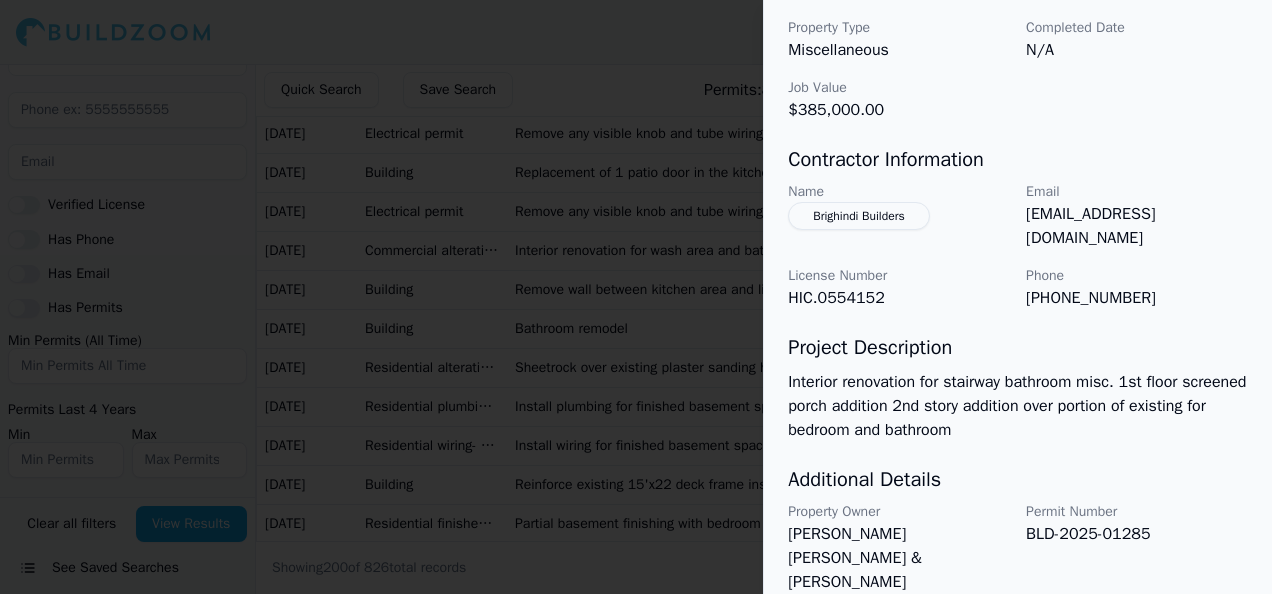 scroll, scrollTop: 782, scrollLeft: 0, axis: vertical 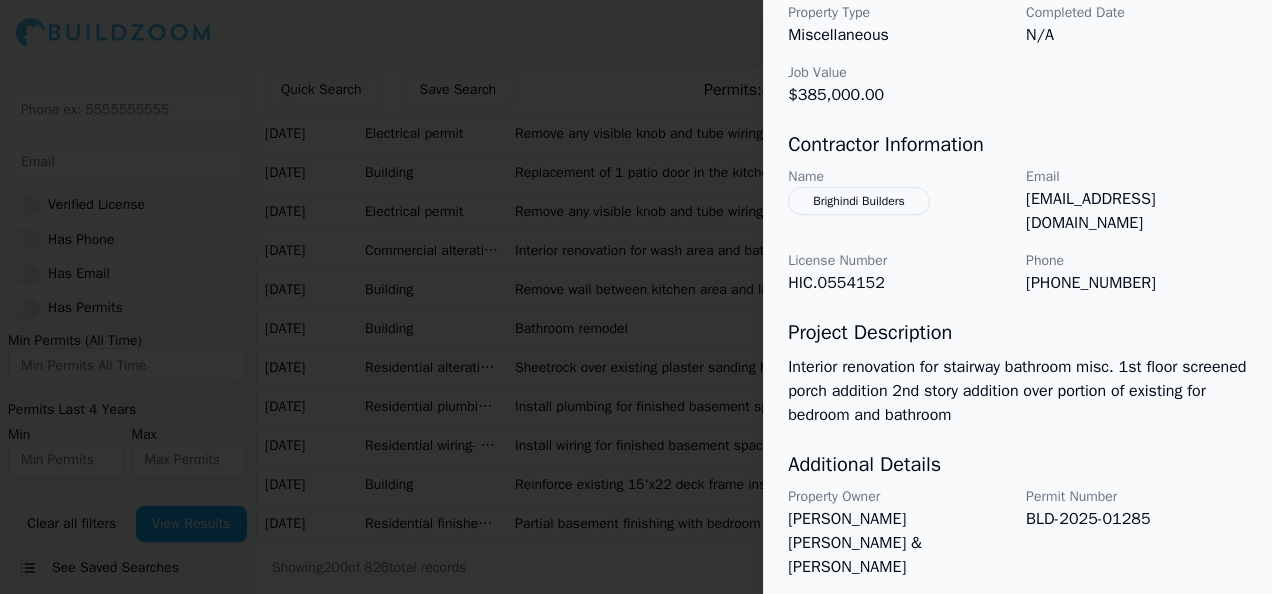 click at bounding box center [636, 297] 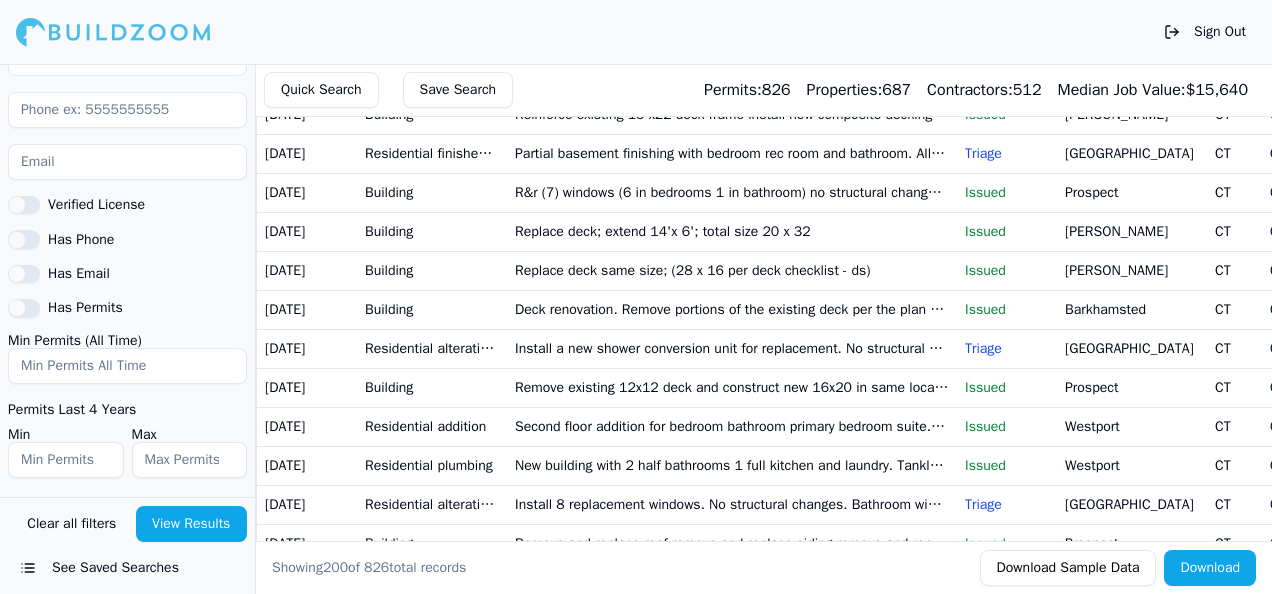 scroll, scrollTop: 1900, scrollLeft: 0, axis: vertical 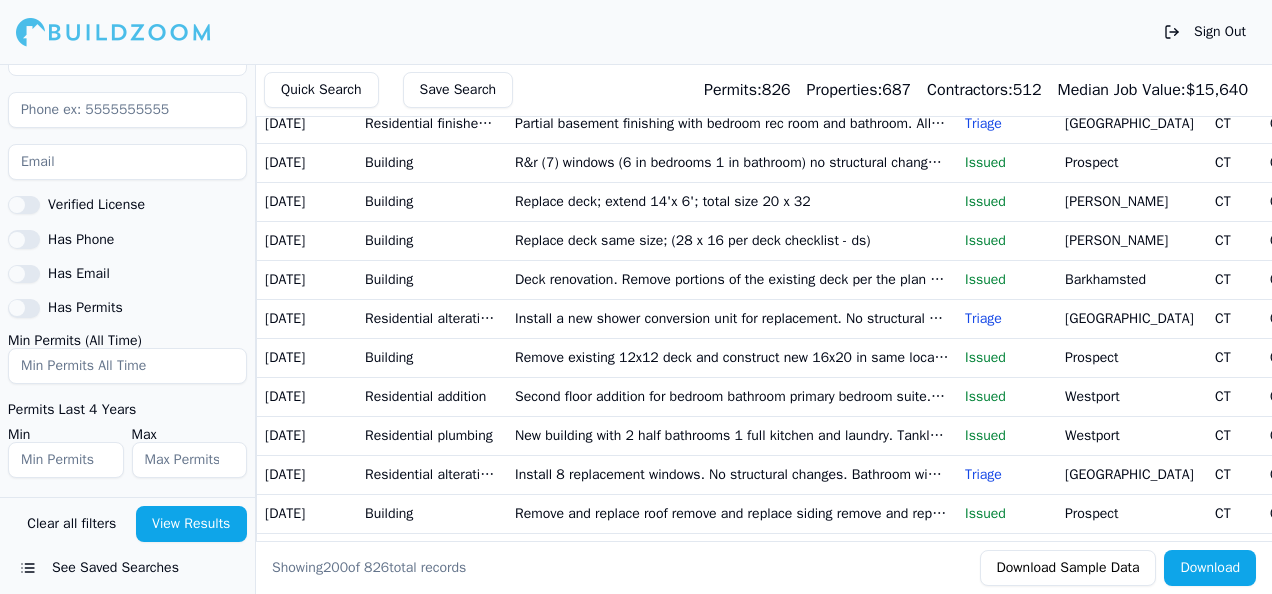 click on "Interior renovation for wash area and bathroom (remove cooking appliances - cold food only)" at bounding box center [732, -150] 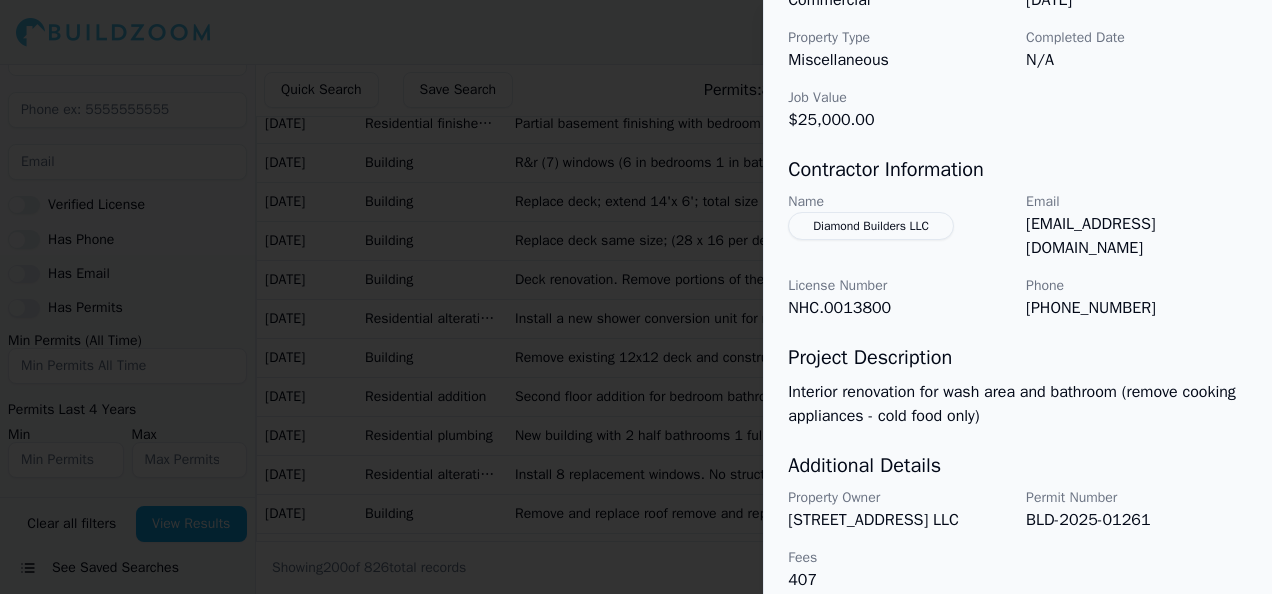 scroll, scrollTop: 758, scrollLeft: 0, axis: vertical 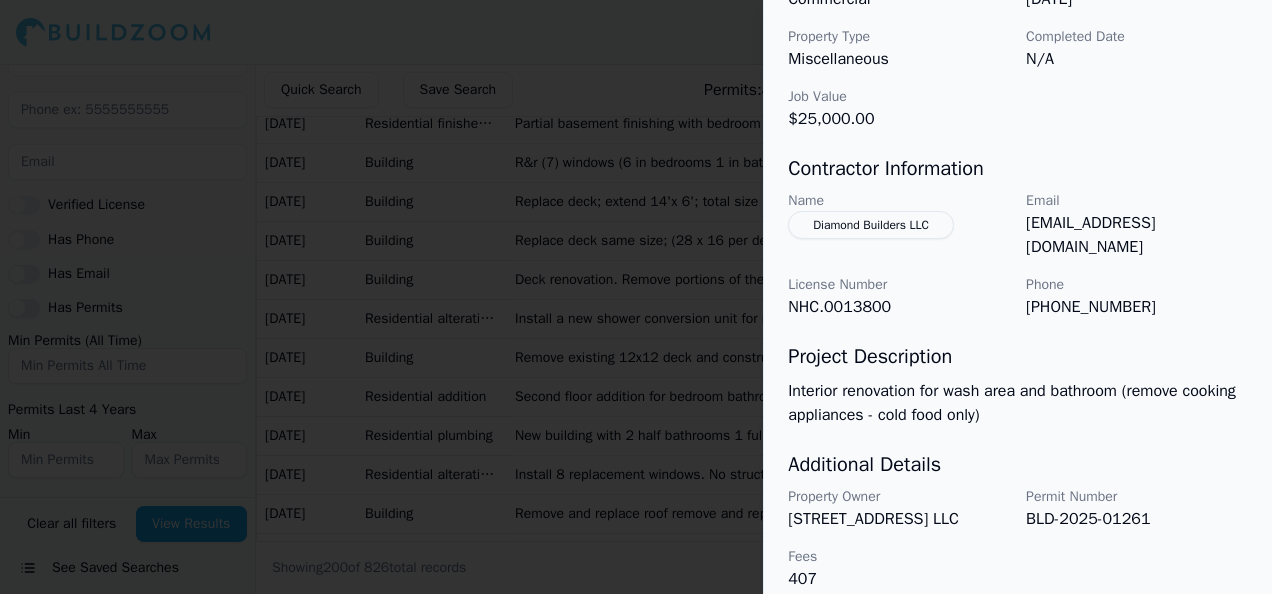 click at bounding box center (636, 297) 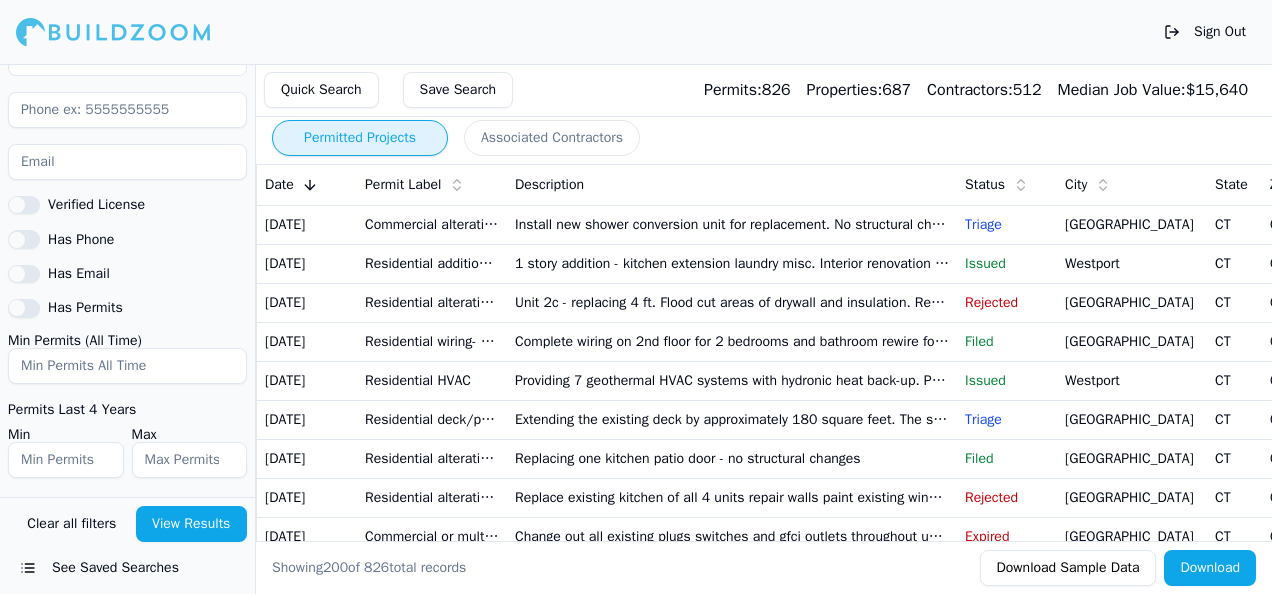 scroll, scrollTop: 0, scrollLeft: 0, axis: both 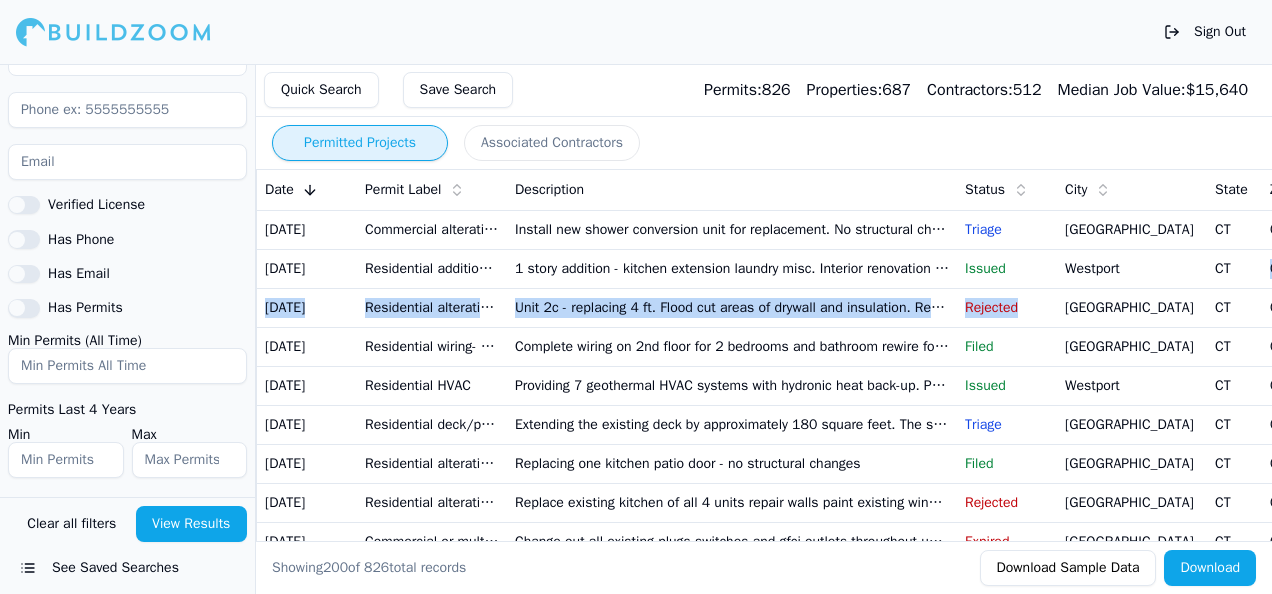 drag, startPoint x: 1244, startPoint y: 311, endPoint x: 1042, endPoint y: 328, distance: 202.71408 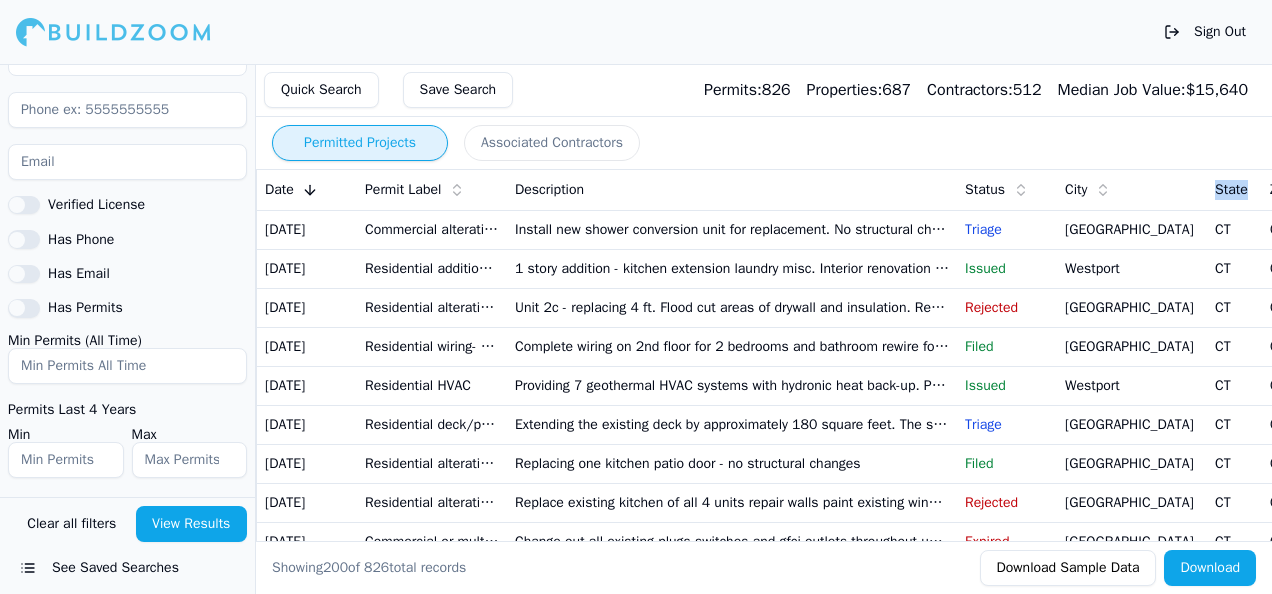 drag, startPoint x: 1042, startPoint y: 328, endPoint x: 1111, endPoint y: 190, distance: 154.2887 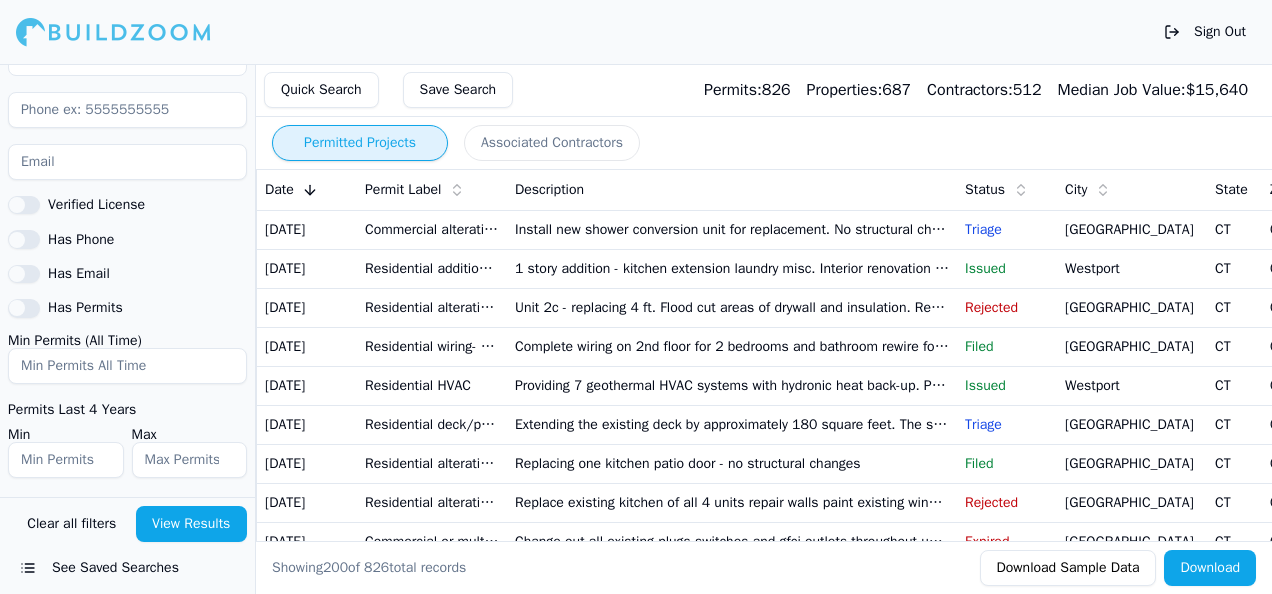 click on "Median Job Value:   $ 15,640" at bounding box center [1153, 90] 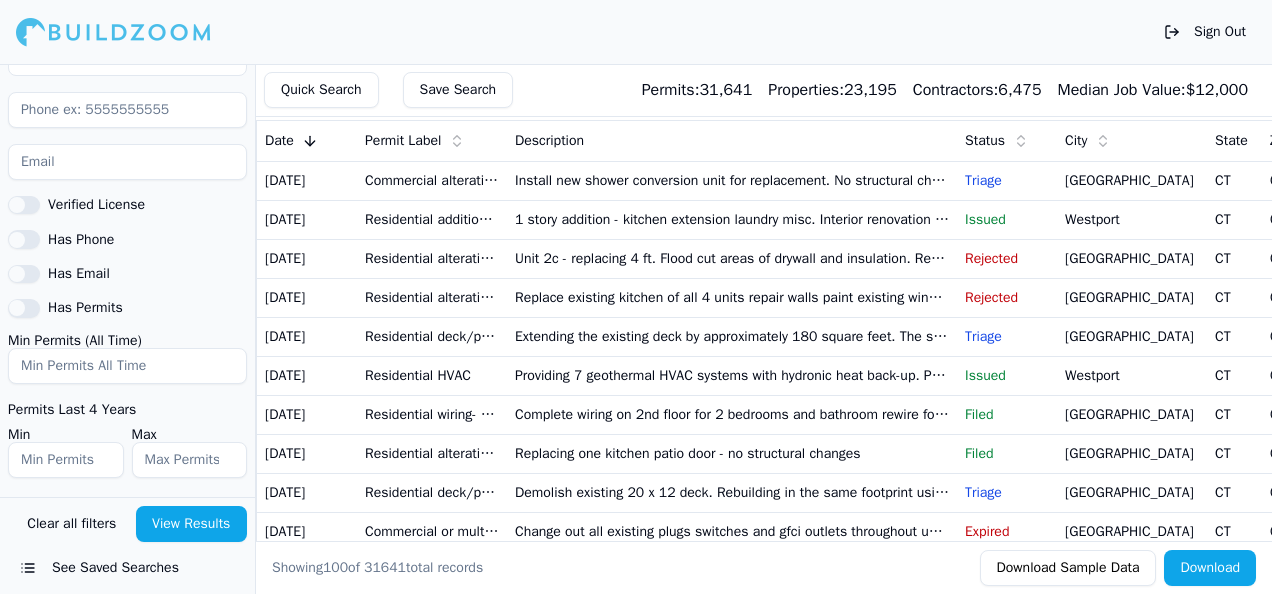 scroll, scrollTop: 0, scrollLeft: 0, axis: both 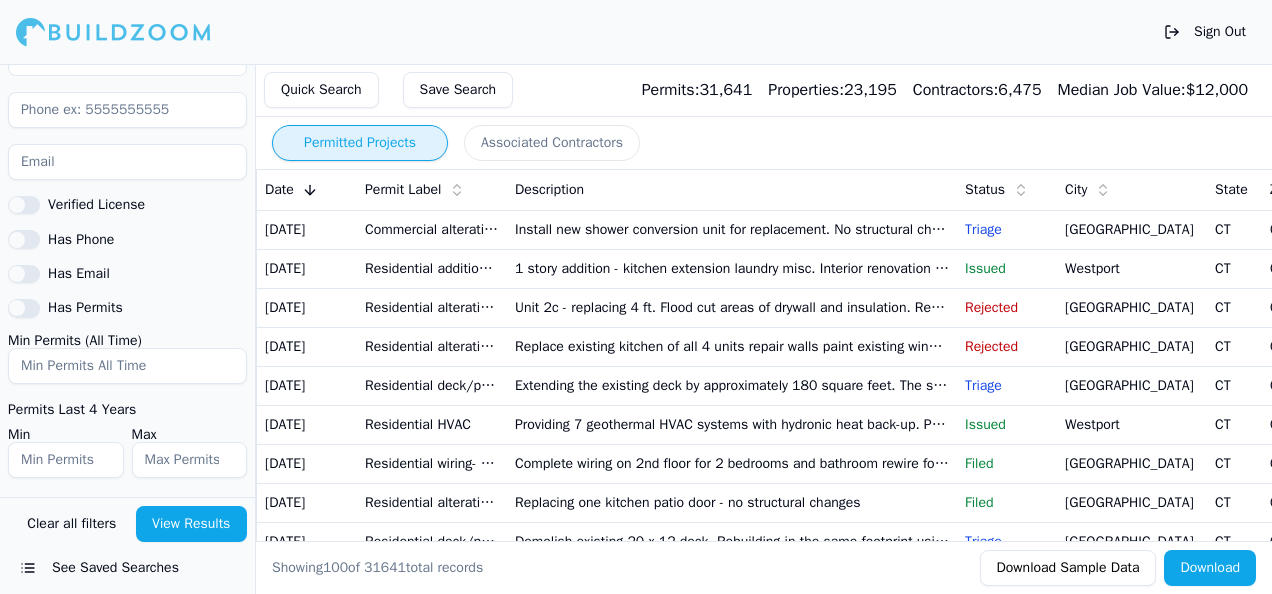 click on "Install new shower conversion unit for replacement. No structural changes" at bounding box center [732, 229] 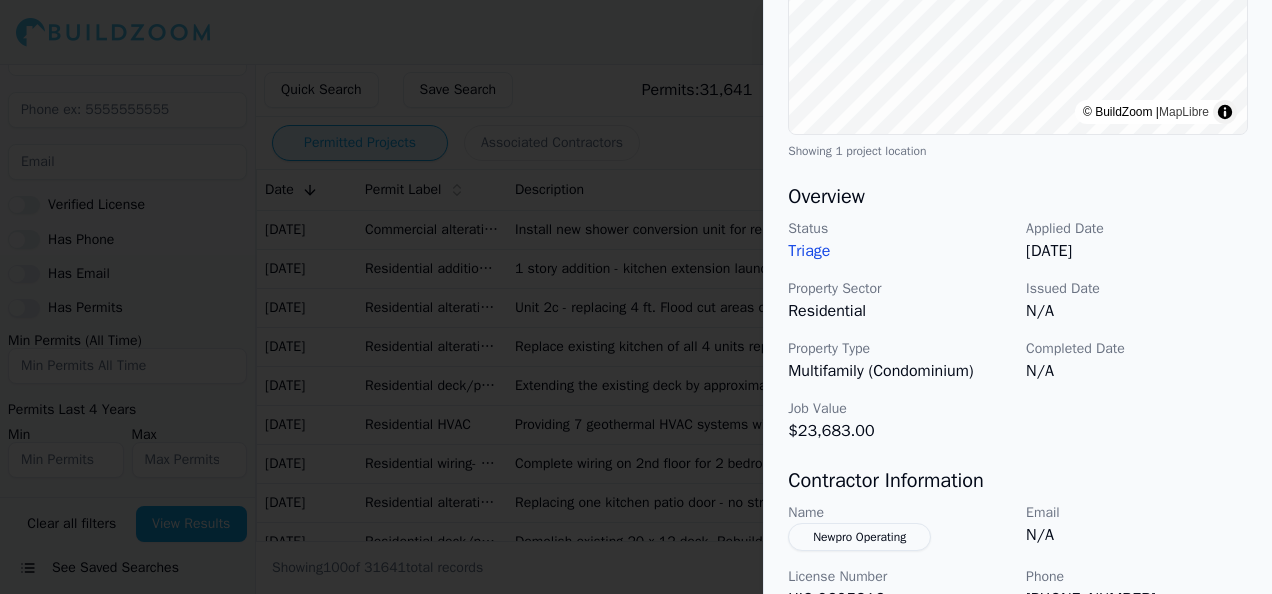 scroll, scrollTop: 0, scrollLeft: 0, axis: both 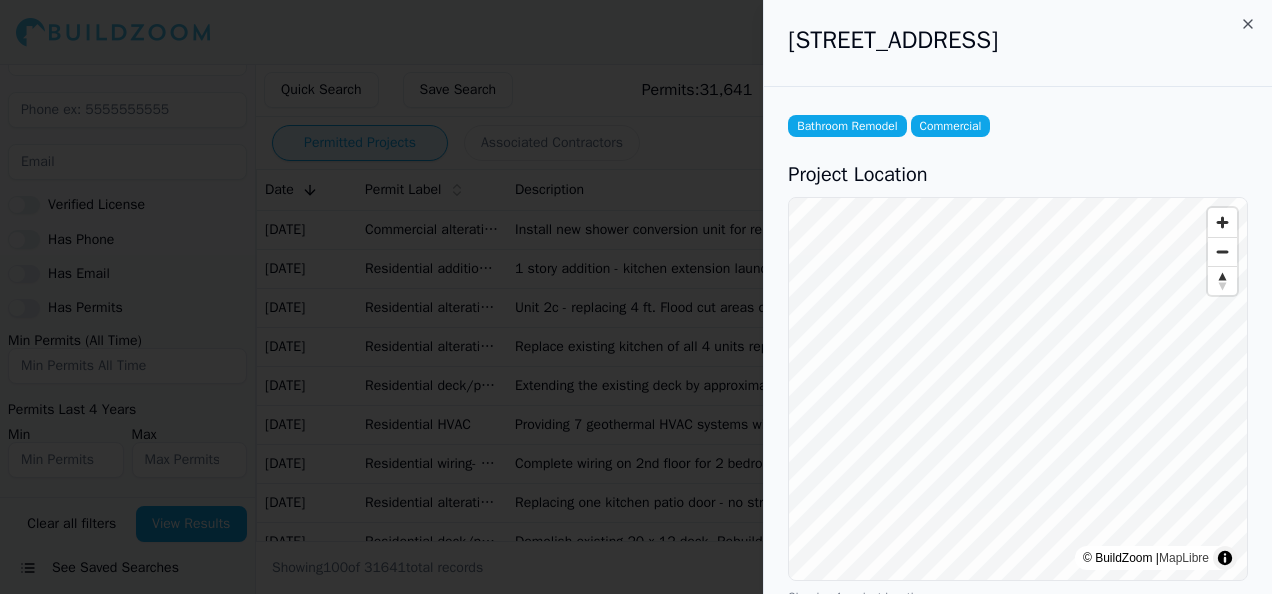 click at bounding box center [636, 297] 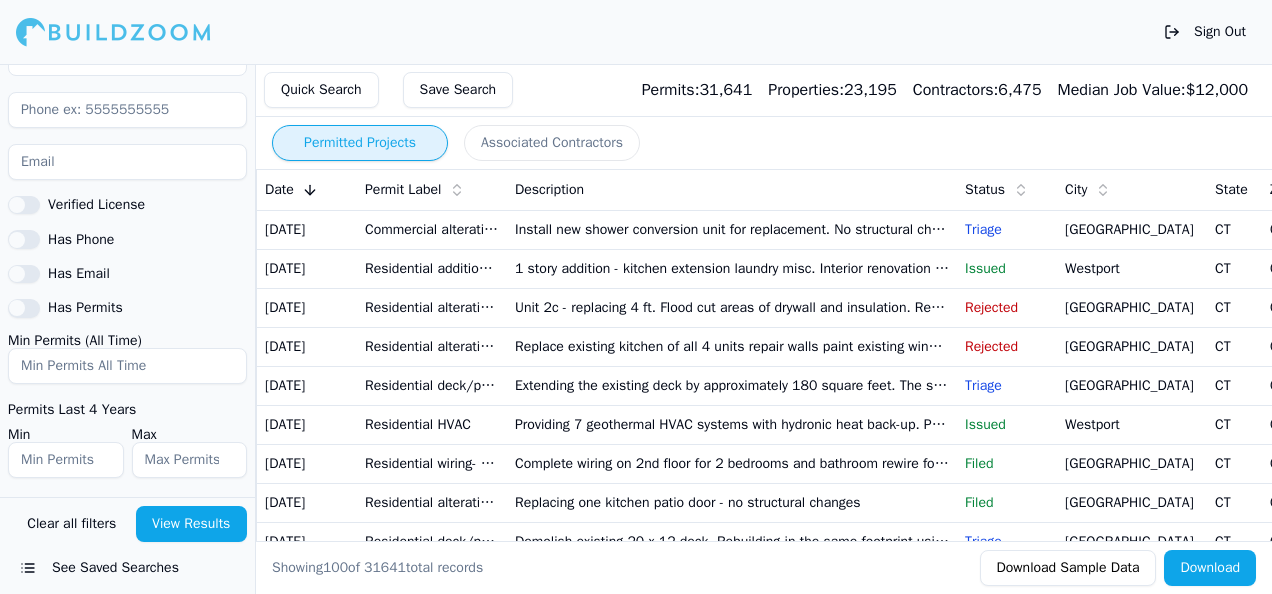 click on "Associated Contractors" at bounding box center (552, 143) 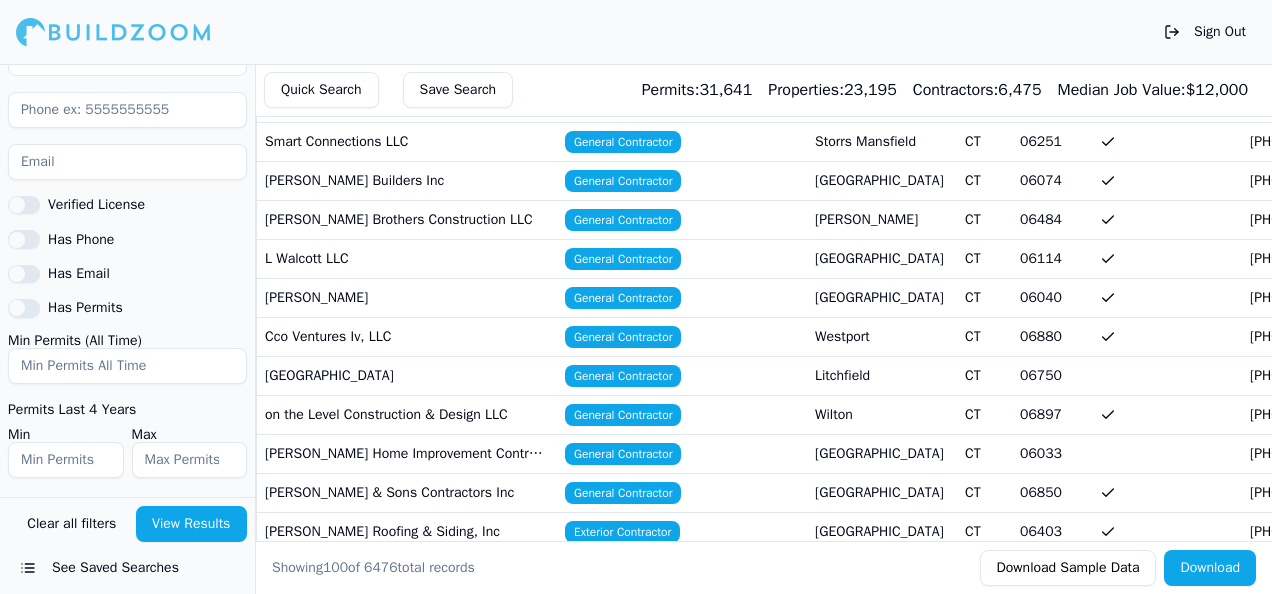 scroll, scrollTop: 0, scrollLeft: 0, axis: both 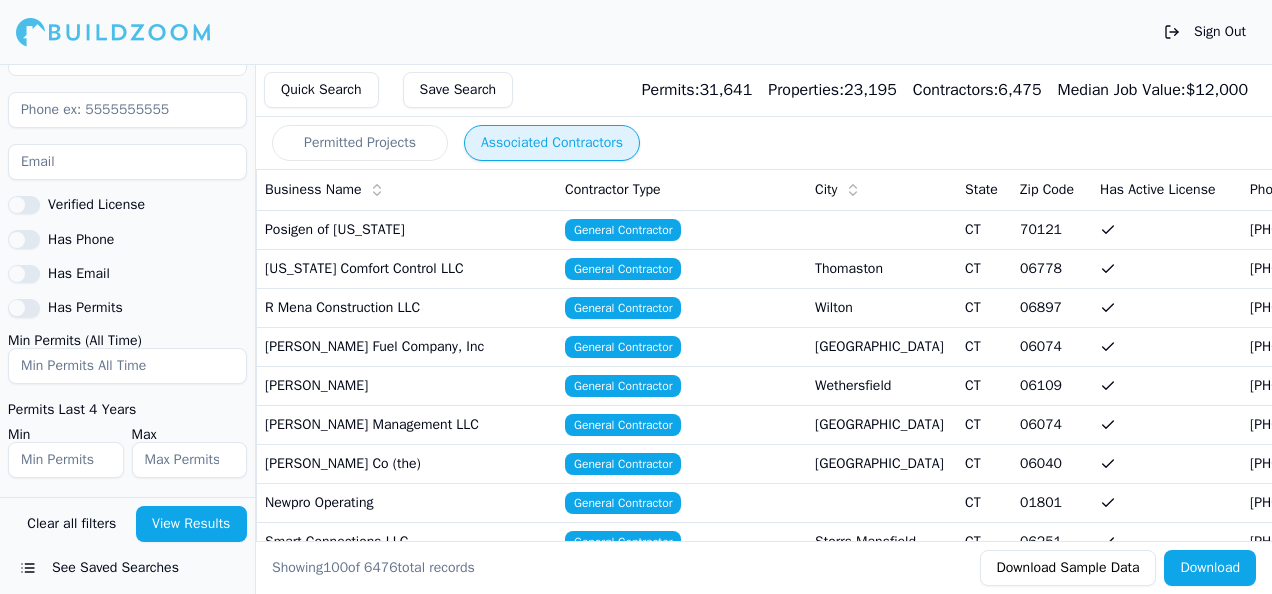 click on "Quick Search" at bounding box center [321, 90] 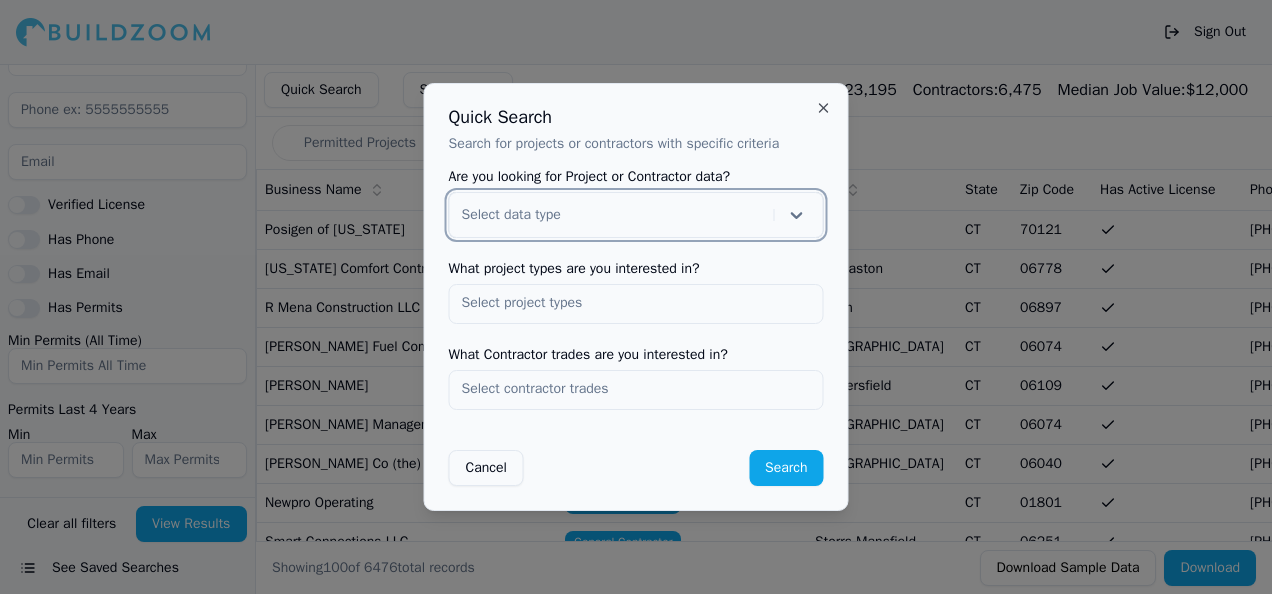 click on "Close" at bounding box center (824, 108) 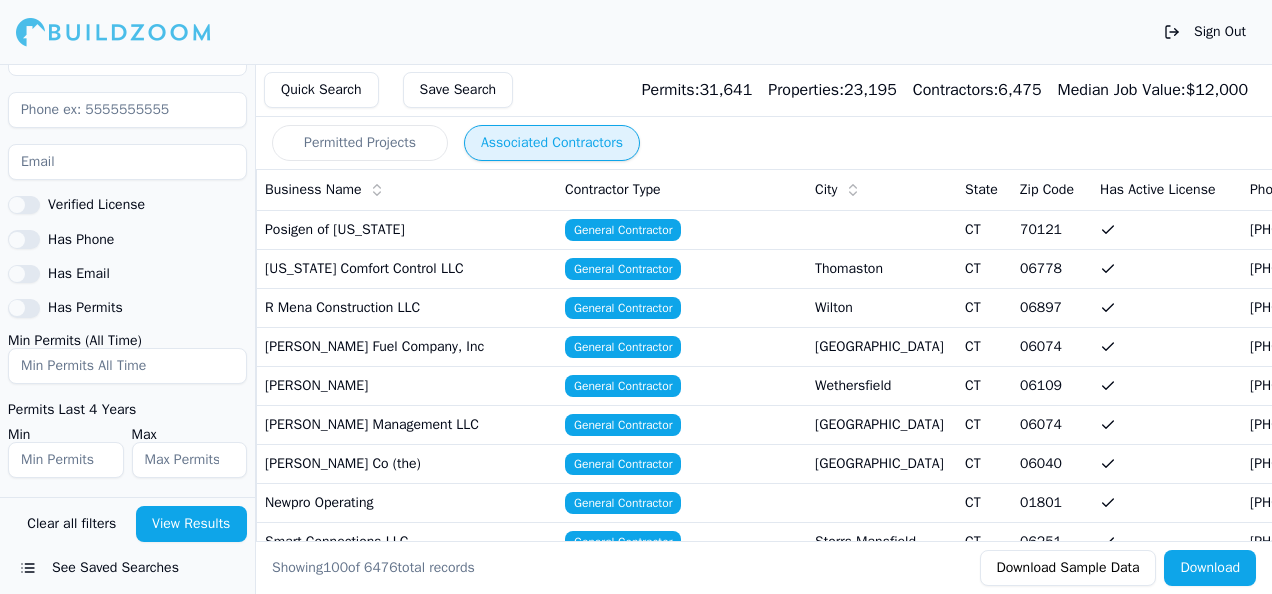 click on "Permitted Projects" at bounding box center (360, 143) 